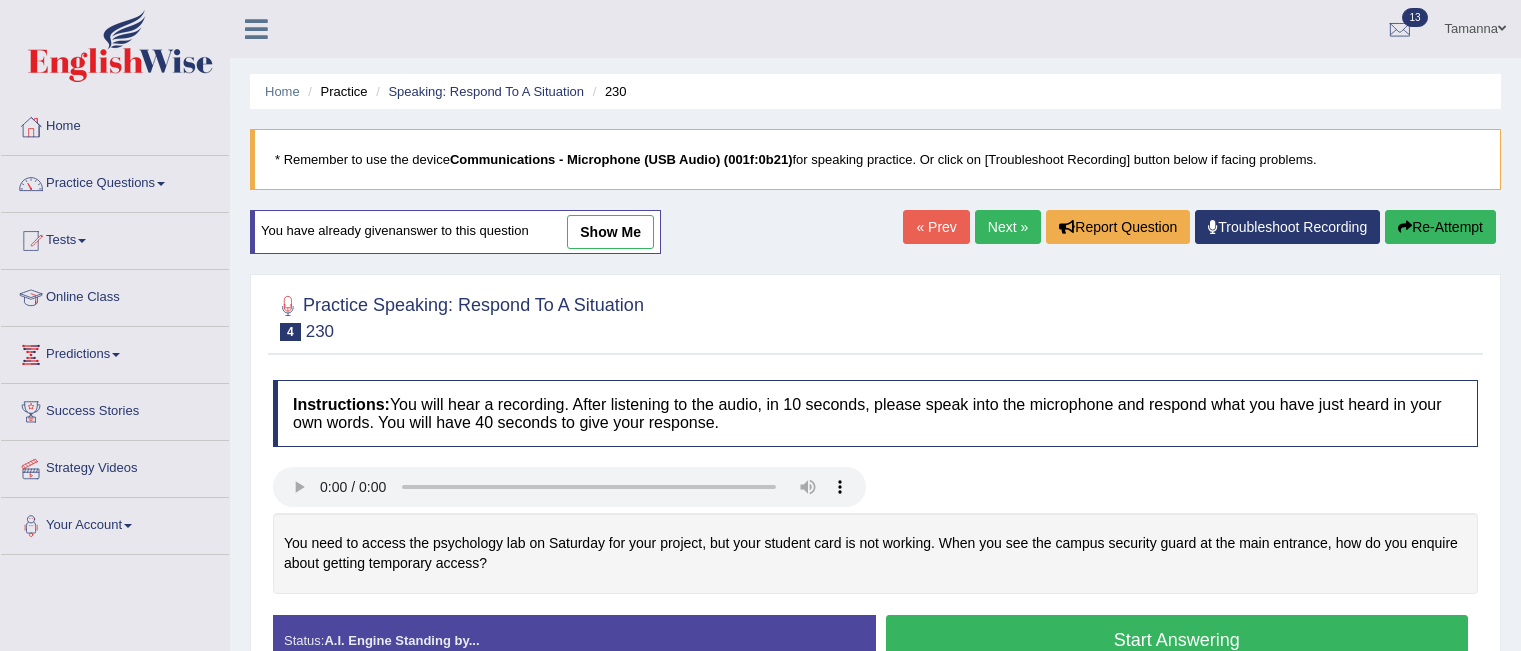 scroll, scrollTop: 0, scrollLeft: 0, axis: both 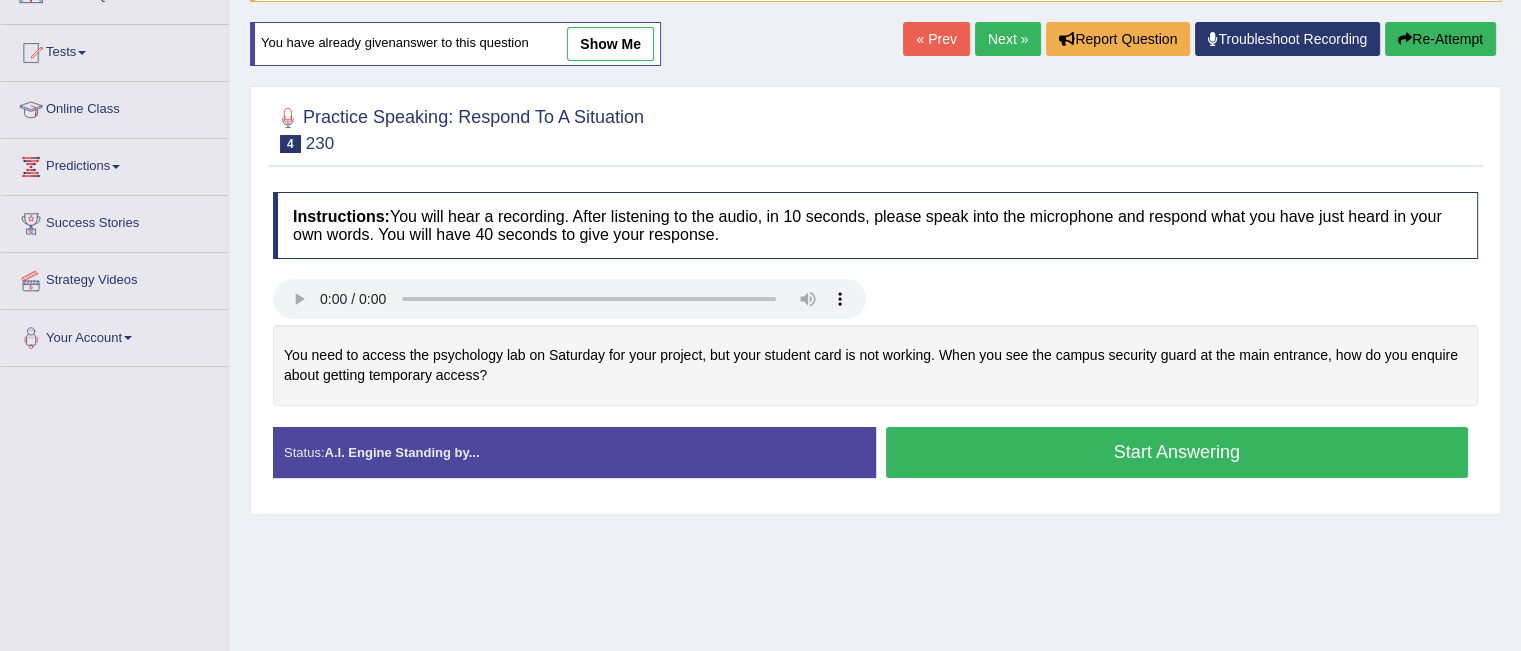 click on "Start Answering" at bounding box center (1177, 452) 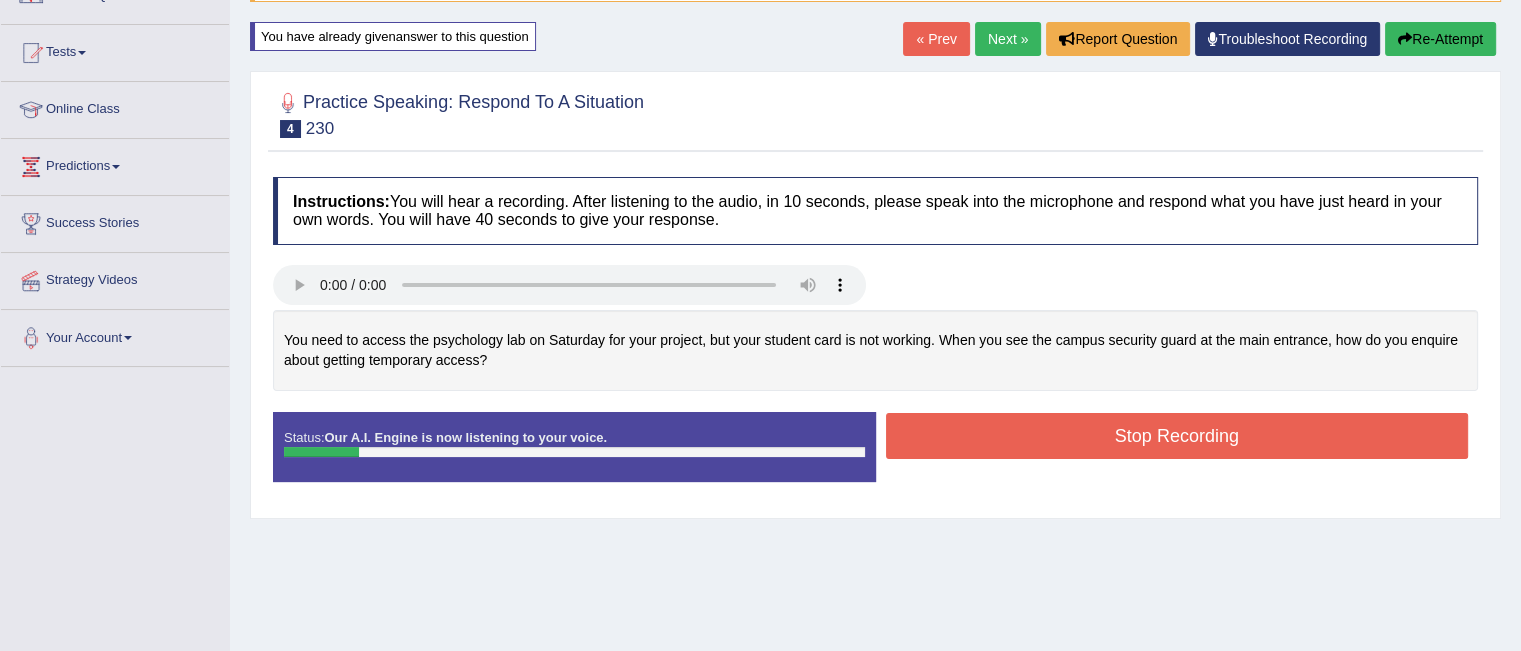 click on "Re-Attempt" at bounding box center (1440, 39) 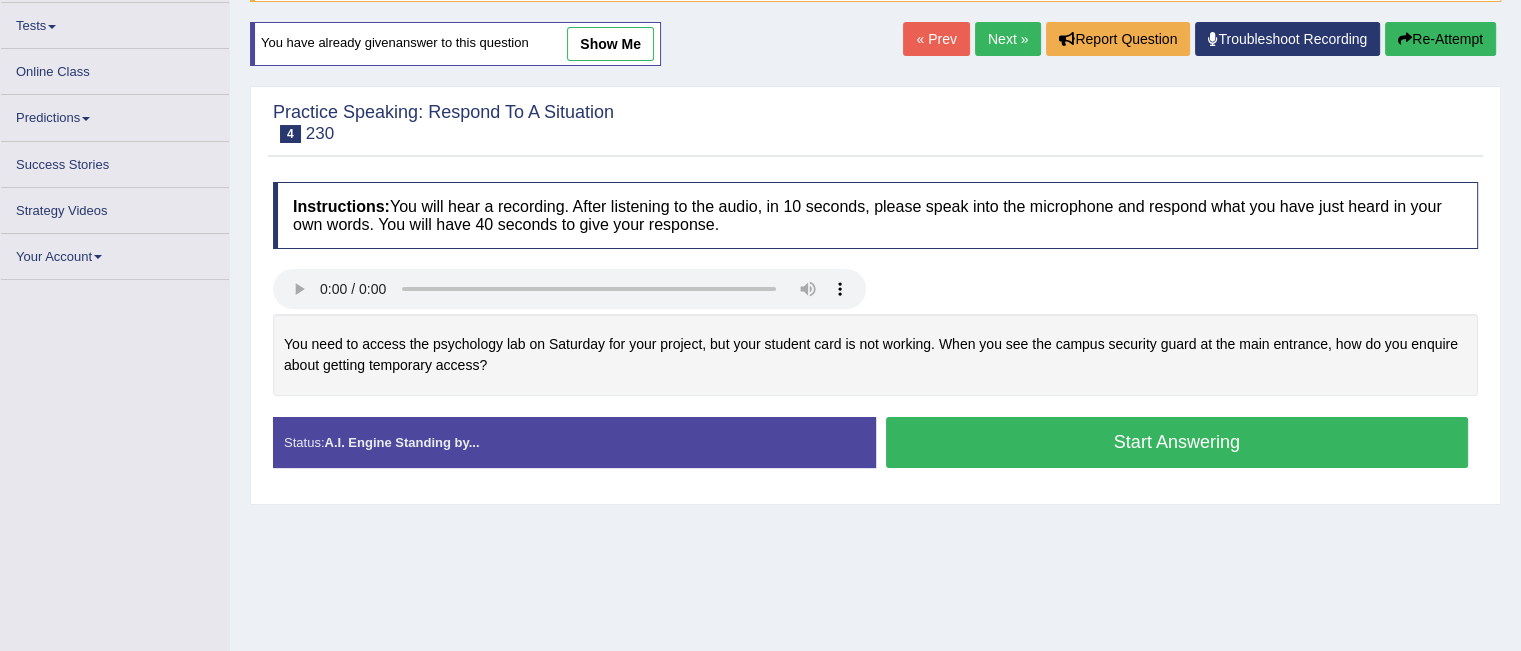 scroll, scrollTop: 0, scrollLeft: 0, axis: both 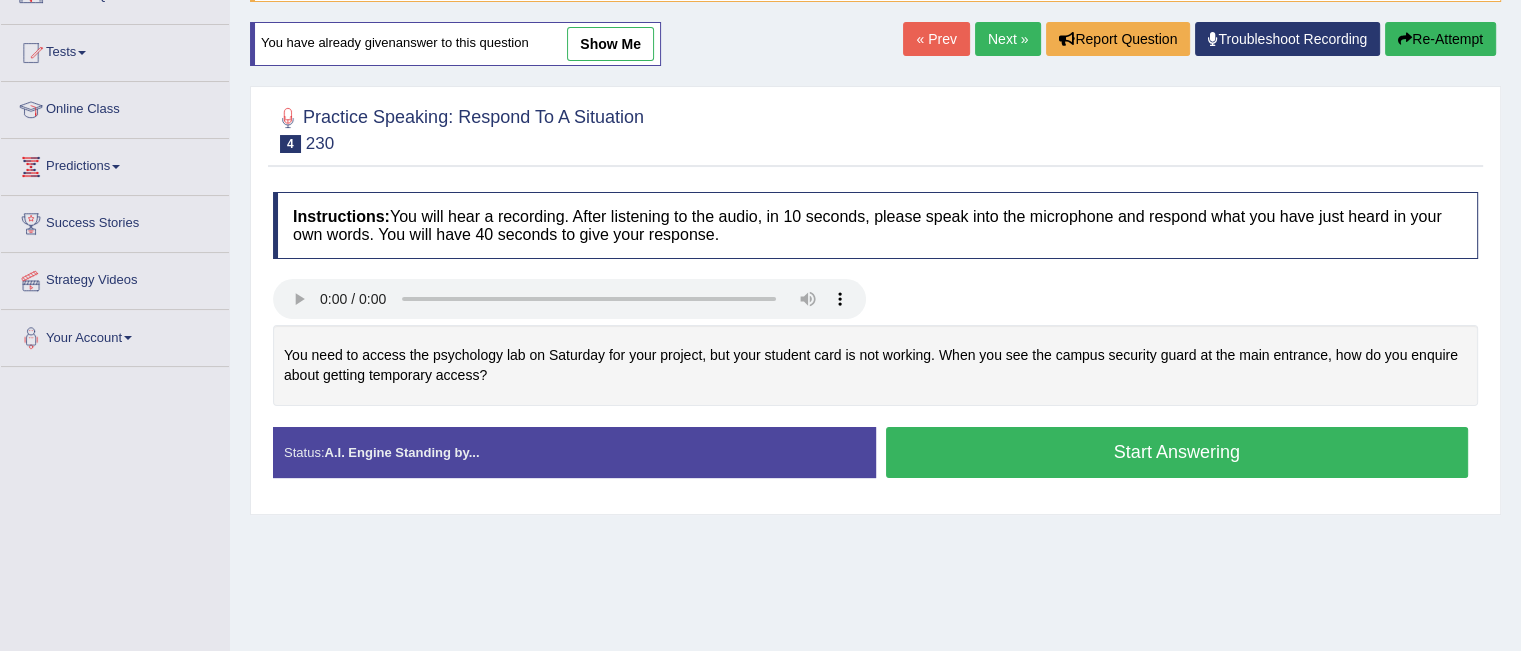 click on "Start Answering" at bounding box center [1177, 452] 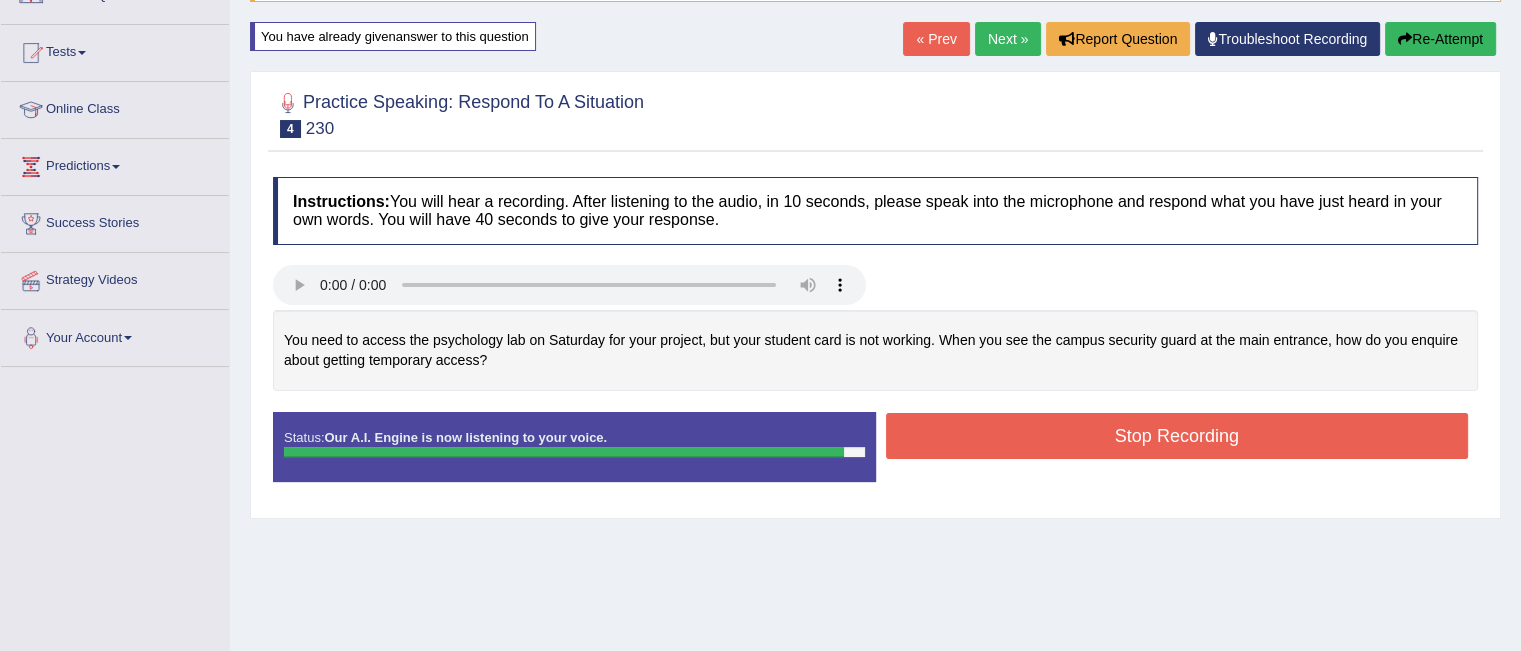click on "Stop Recording" at bounding box center [1177, 436] 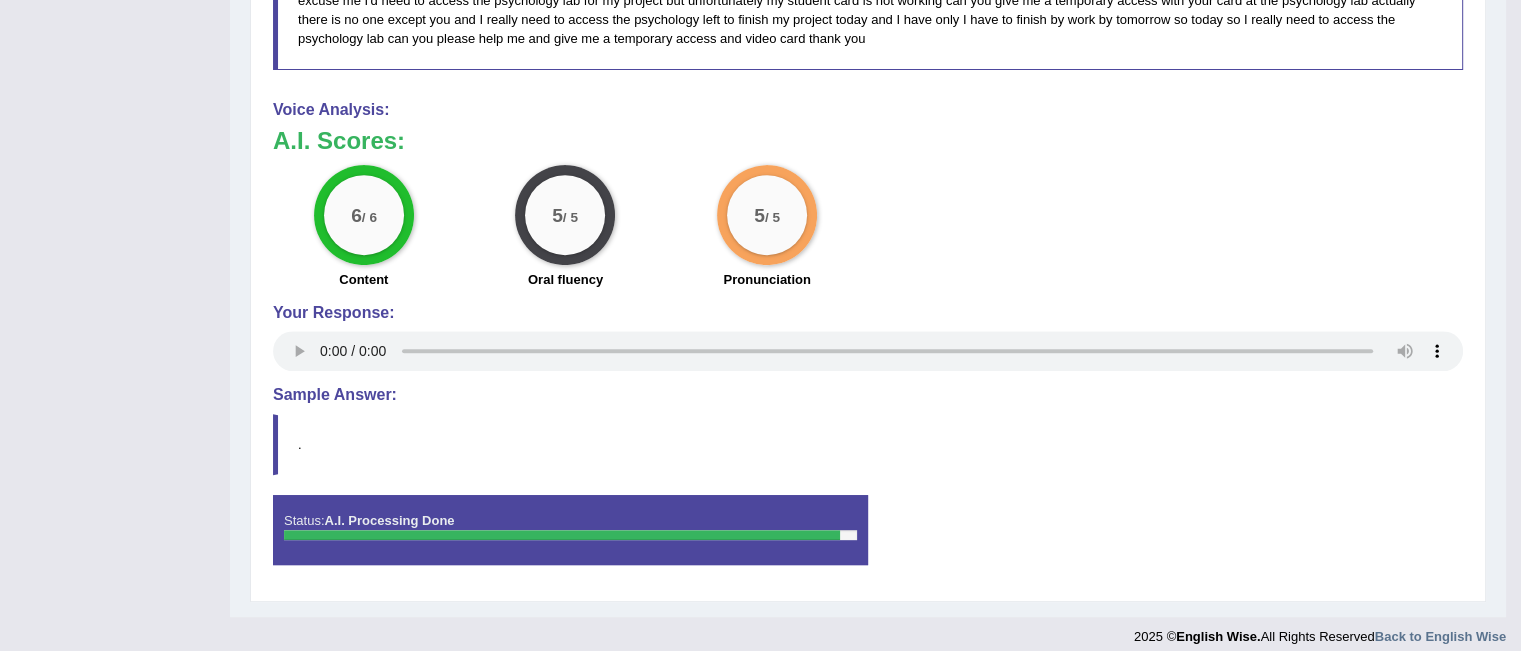 scroll, scrollTop: 797, scrollLeft: 0, axis: vertical 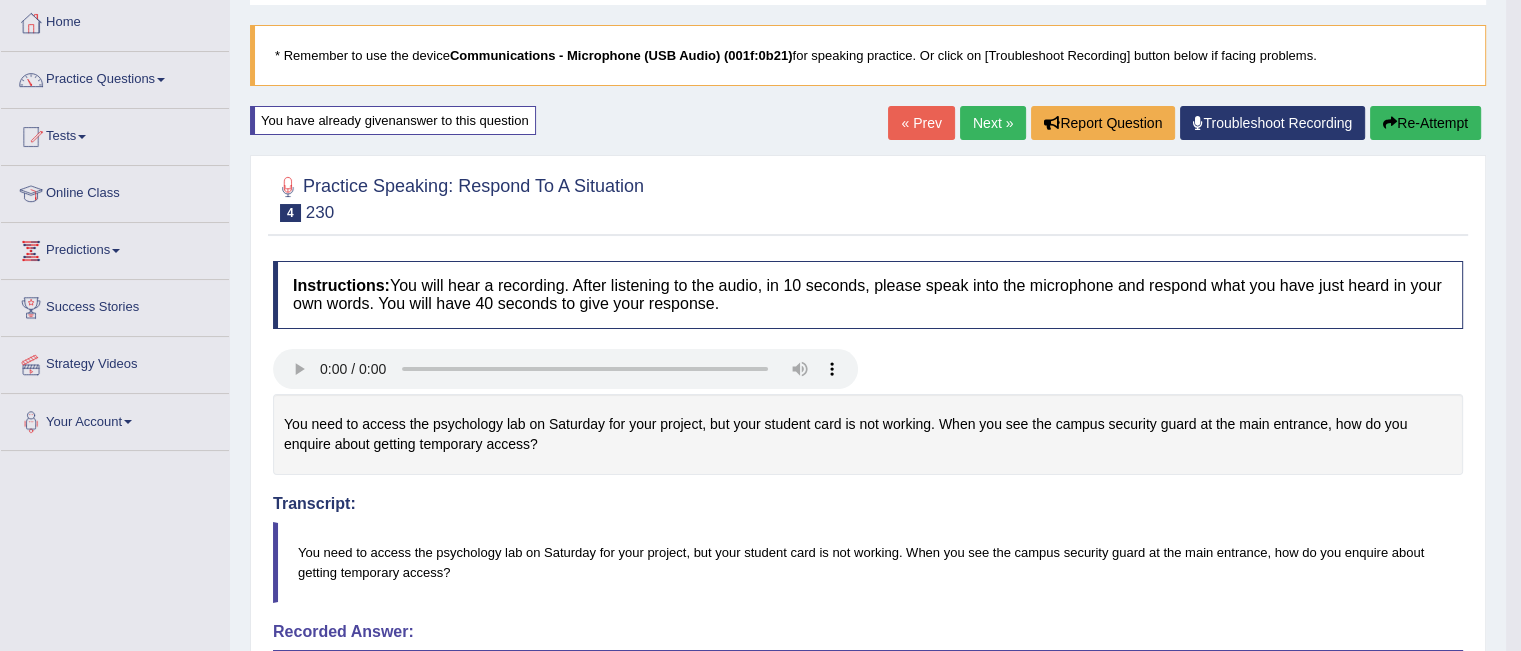 click on "Next »" at bounding box center [993, 123] 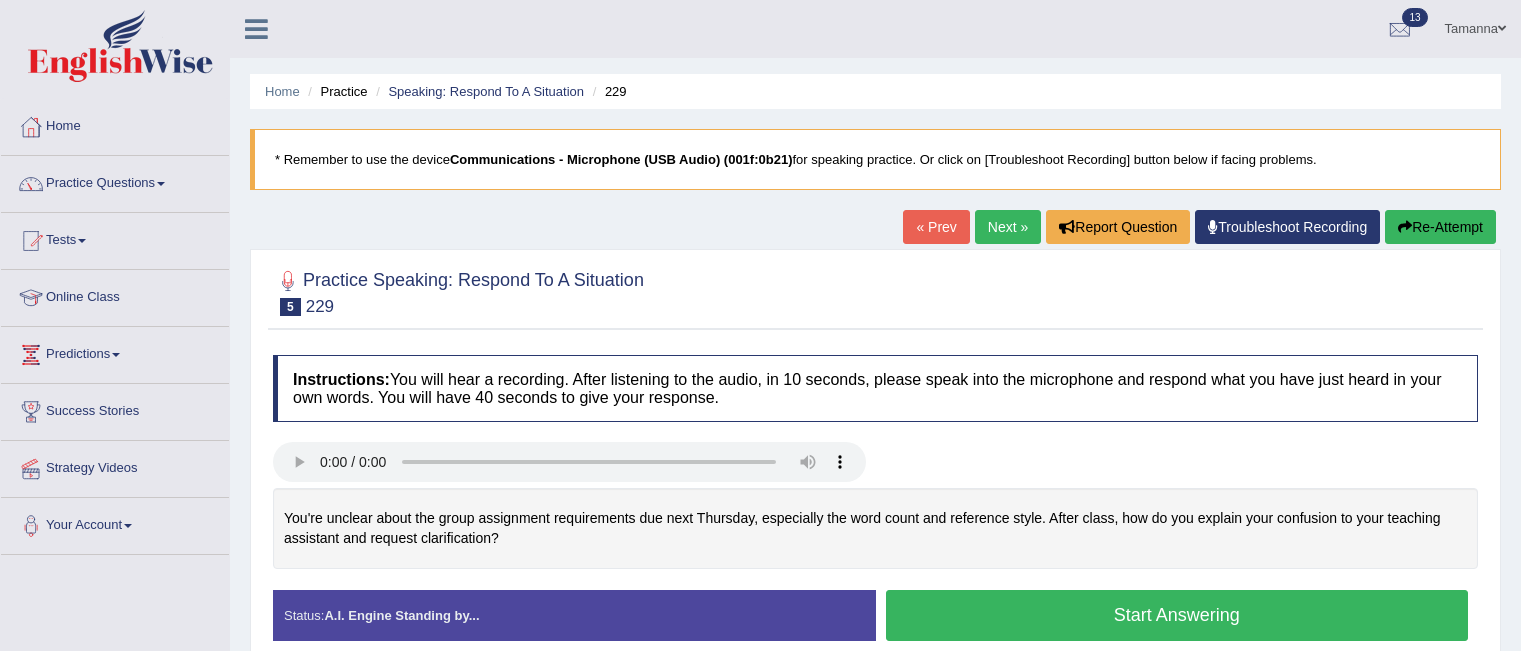 scroll, scrollTop: 0, scrollLeft: 0, axis: both 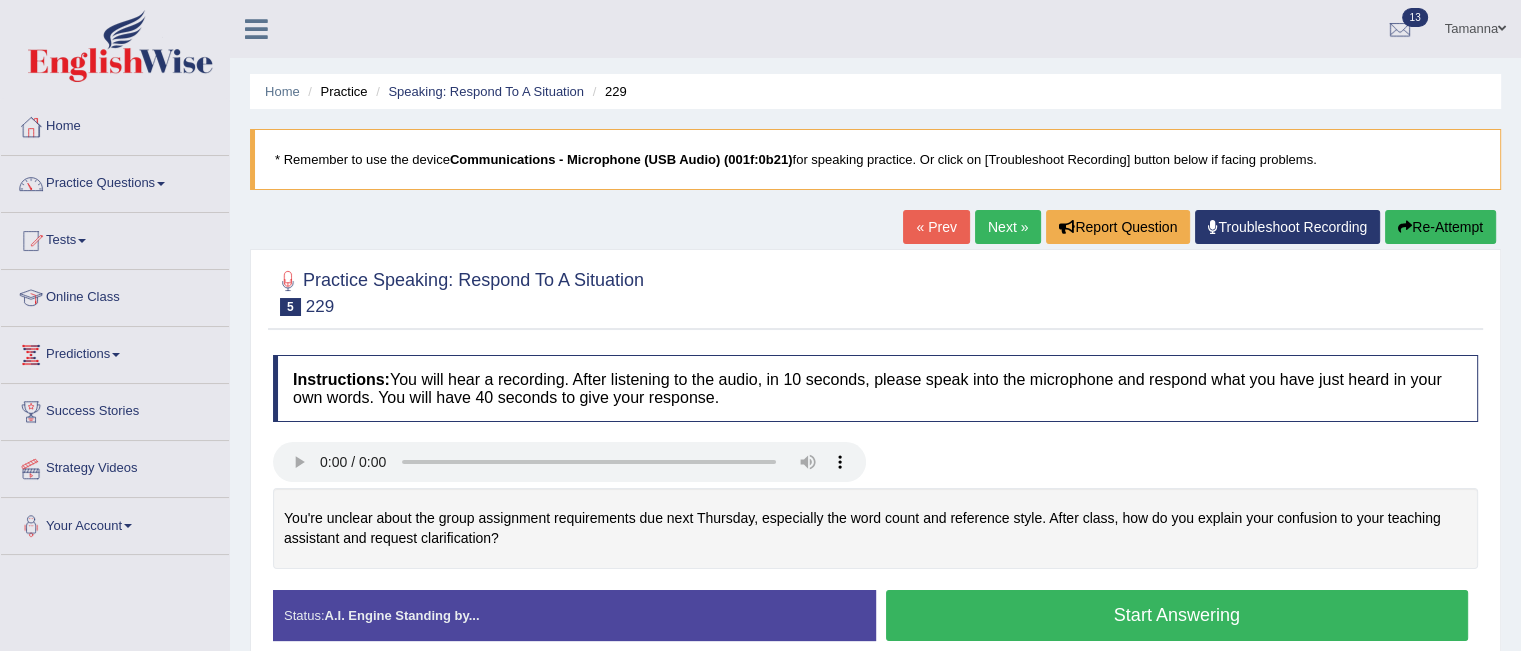 click on "Start Answering" at bounding box center [1177, 615] 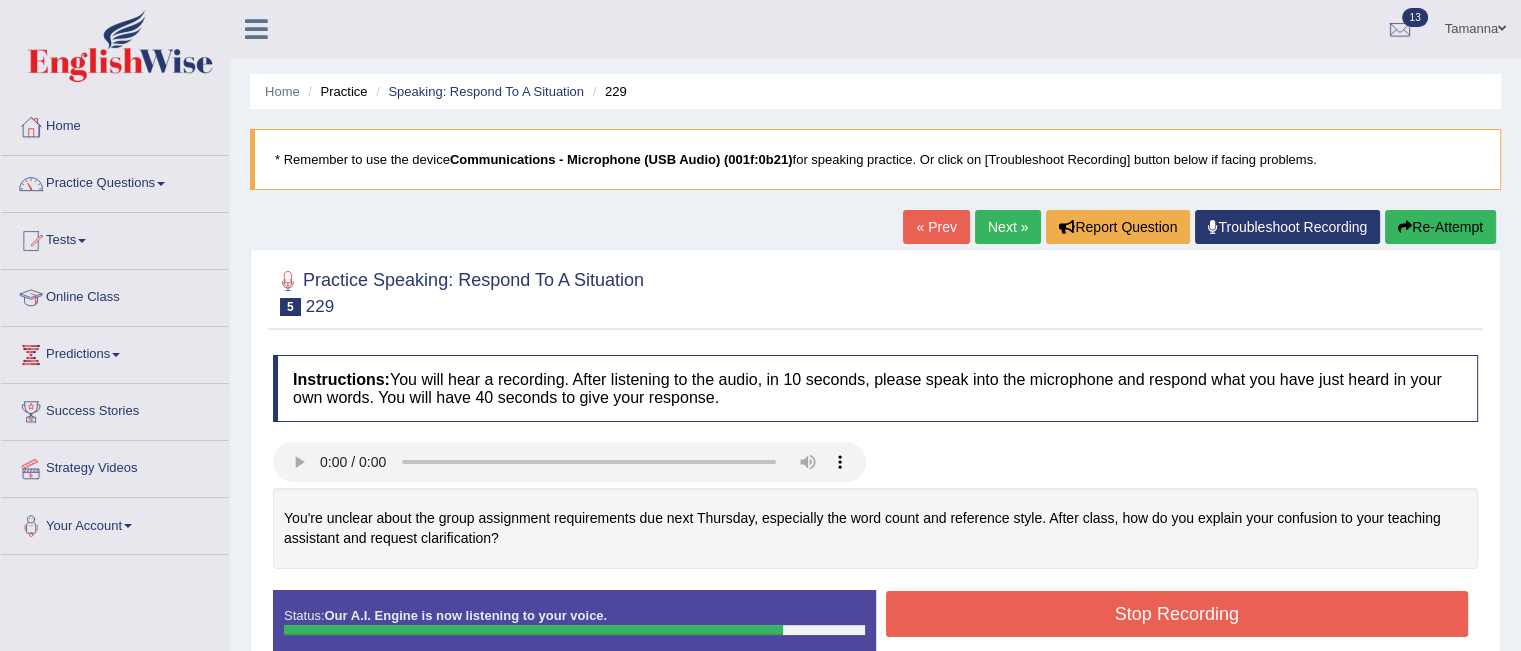 click on "Stop Recording" at bounding box center [1177, 614] 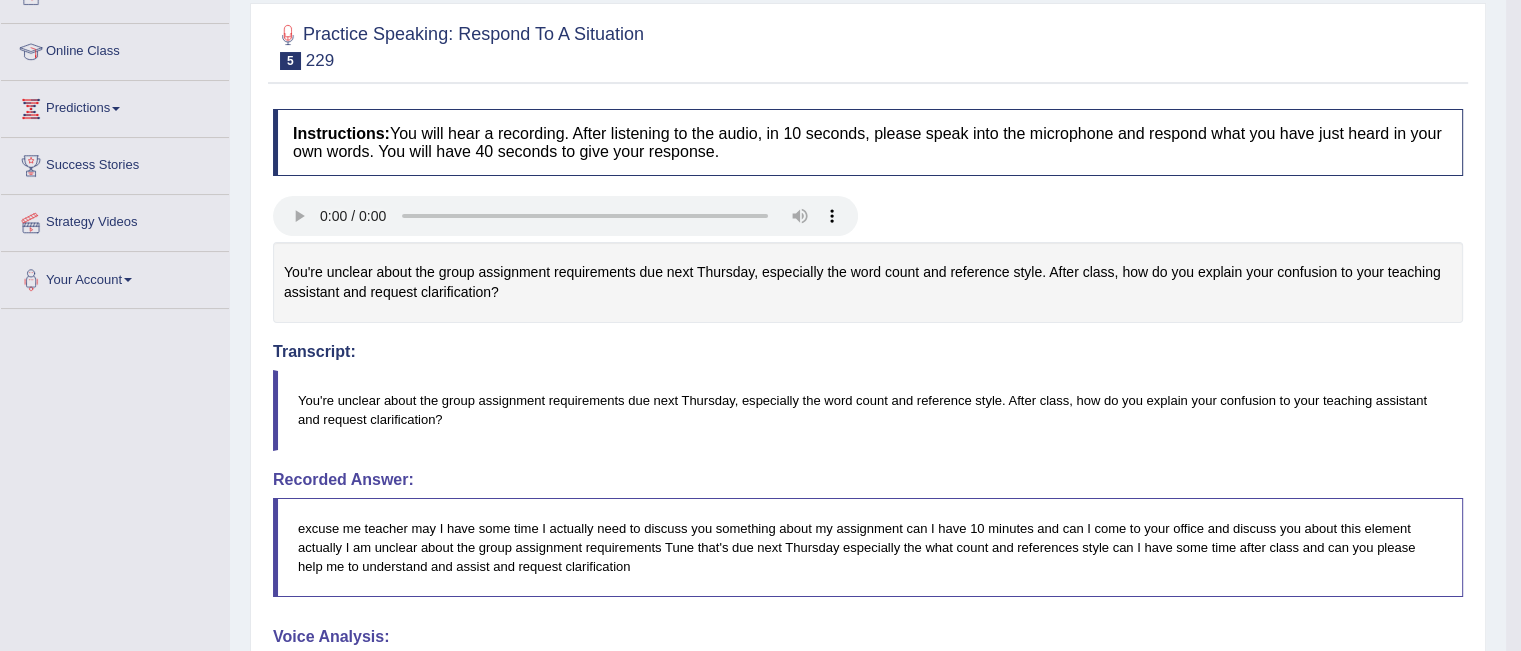 scroll, scrollTop: 244, scrollLeft: 0, axis: vertical 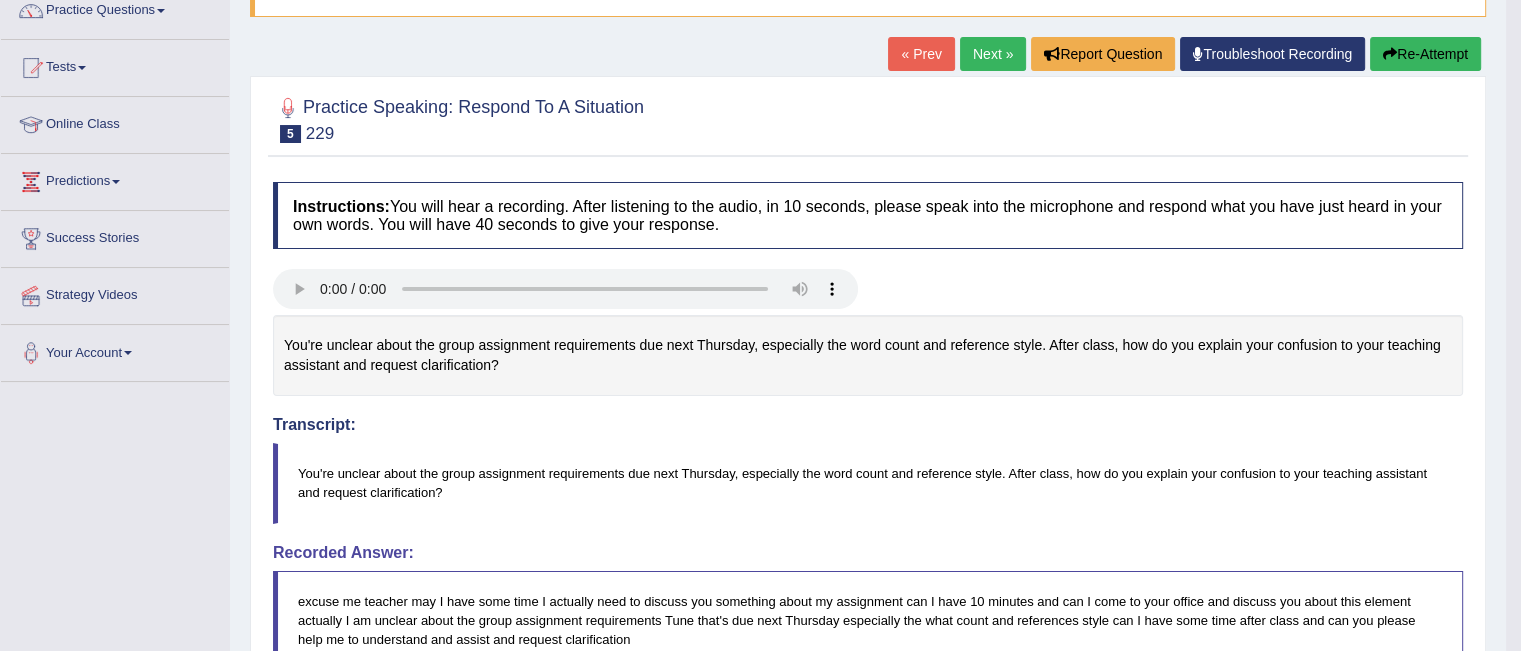 click on "Re-Attempt" at bounding box center (1425, 54) 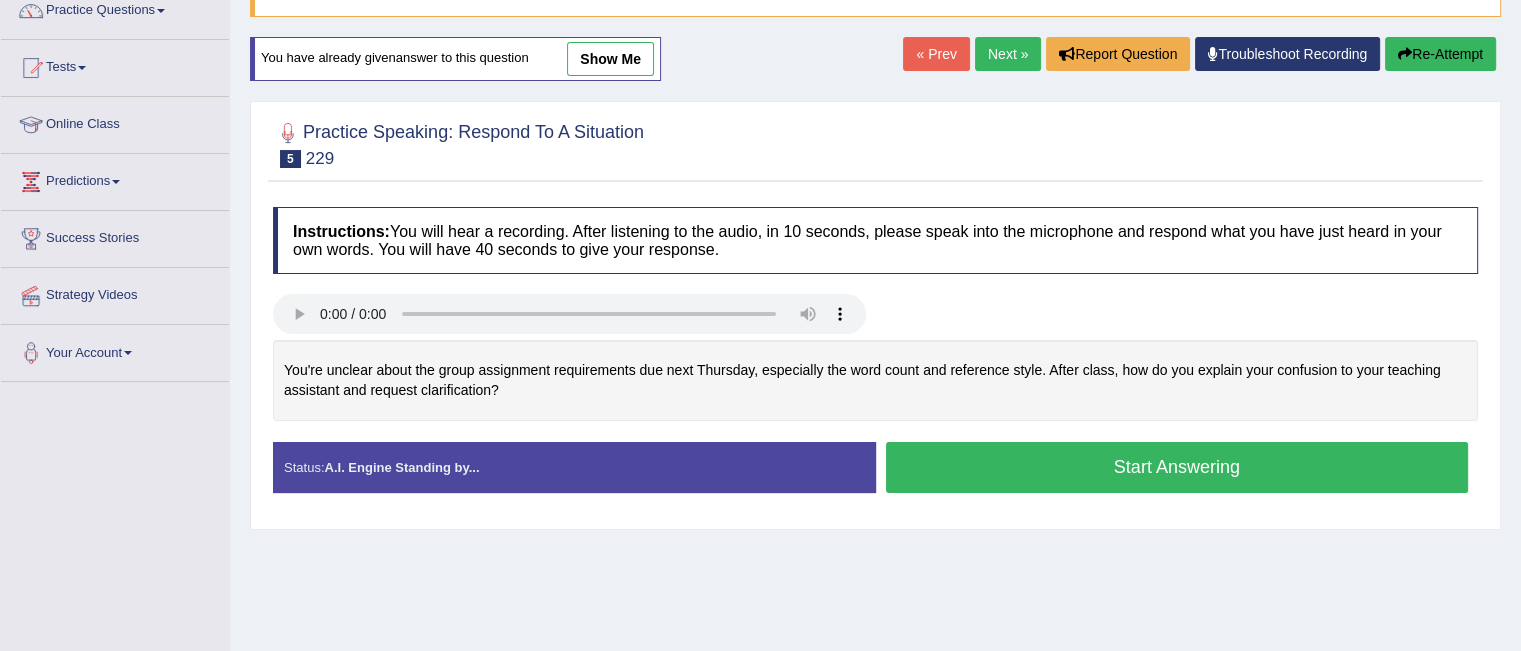 scroll, scrollTop: 173, scrollLeft: 0, axis: vertical 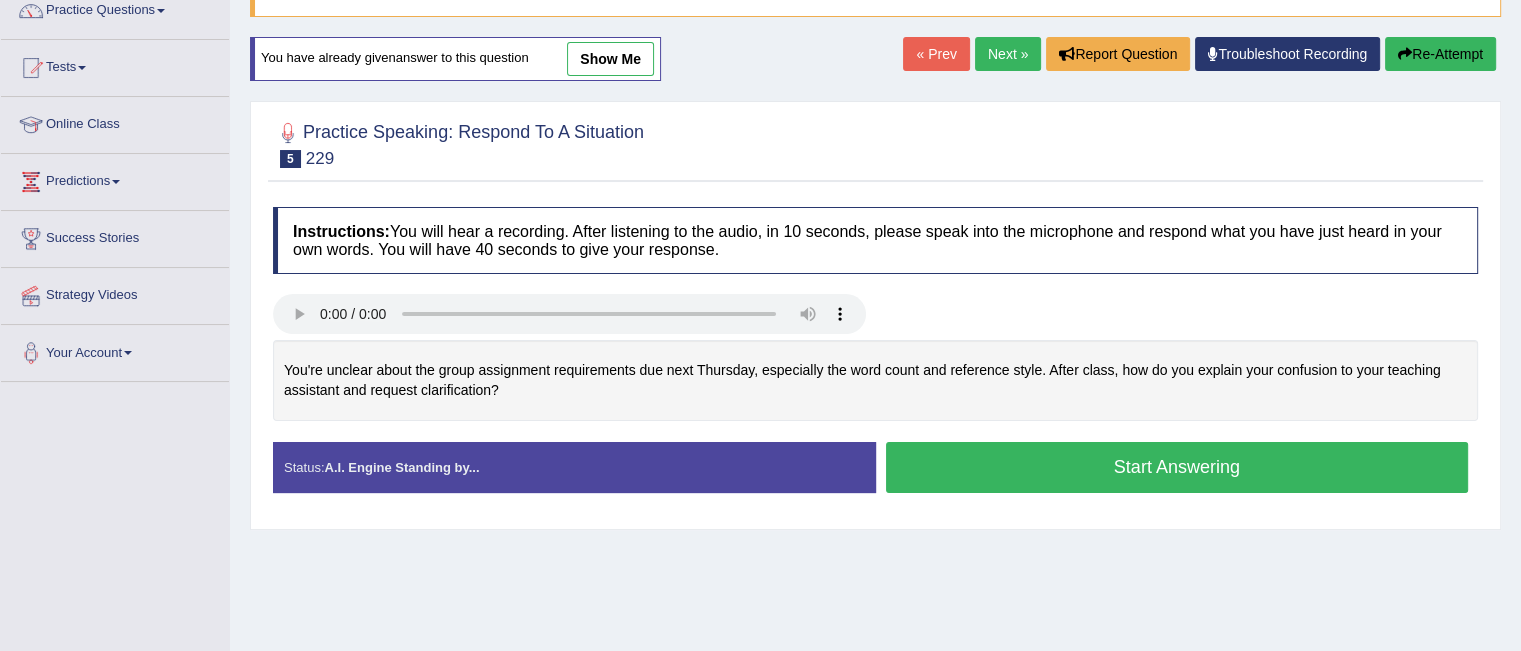 click on "Start Answering" at bounding box center (1177, 467) 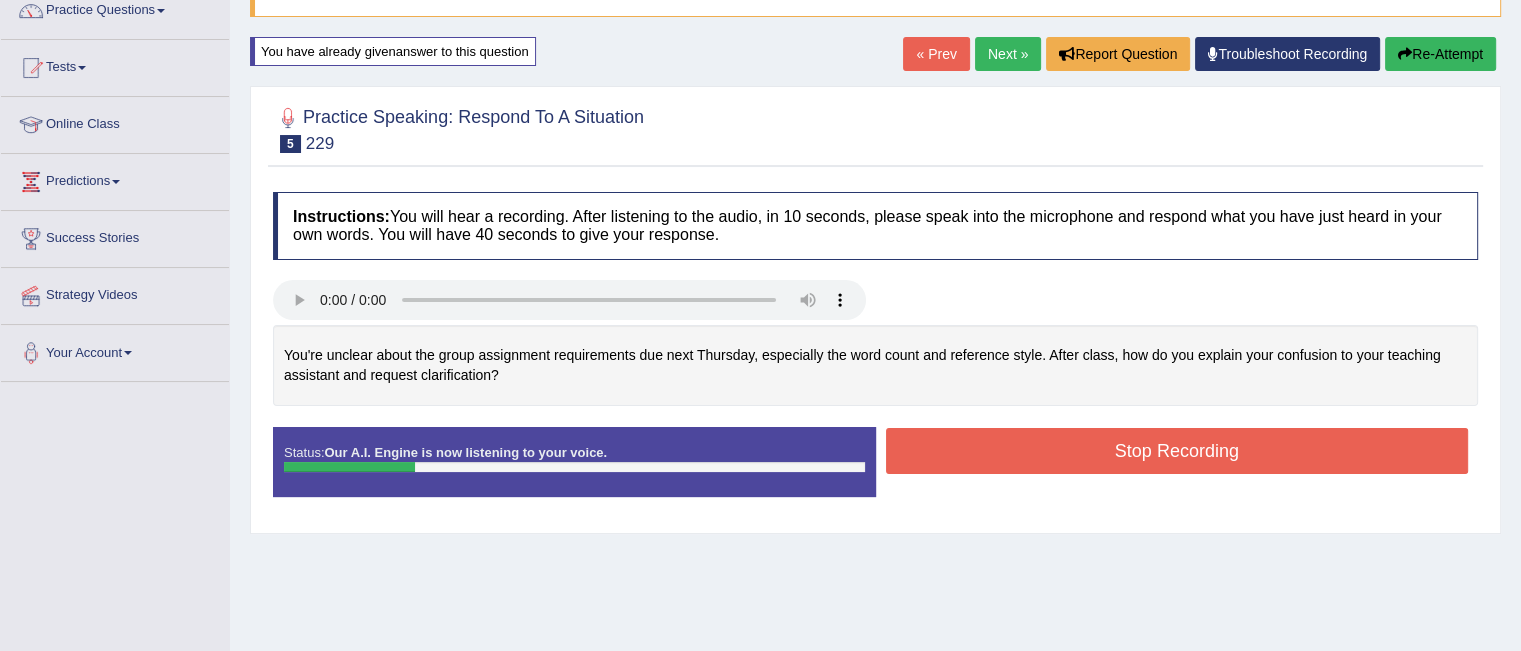 click on "Re-Attempt" at bounding box center [1440, 54] 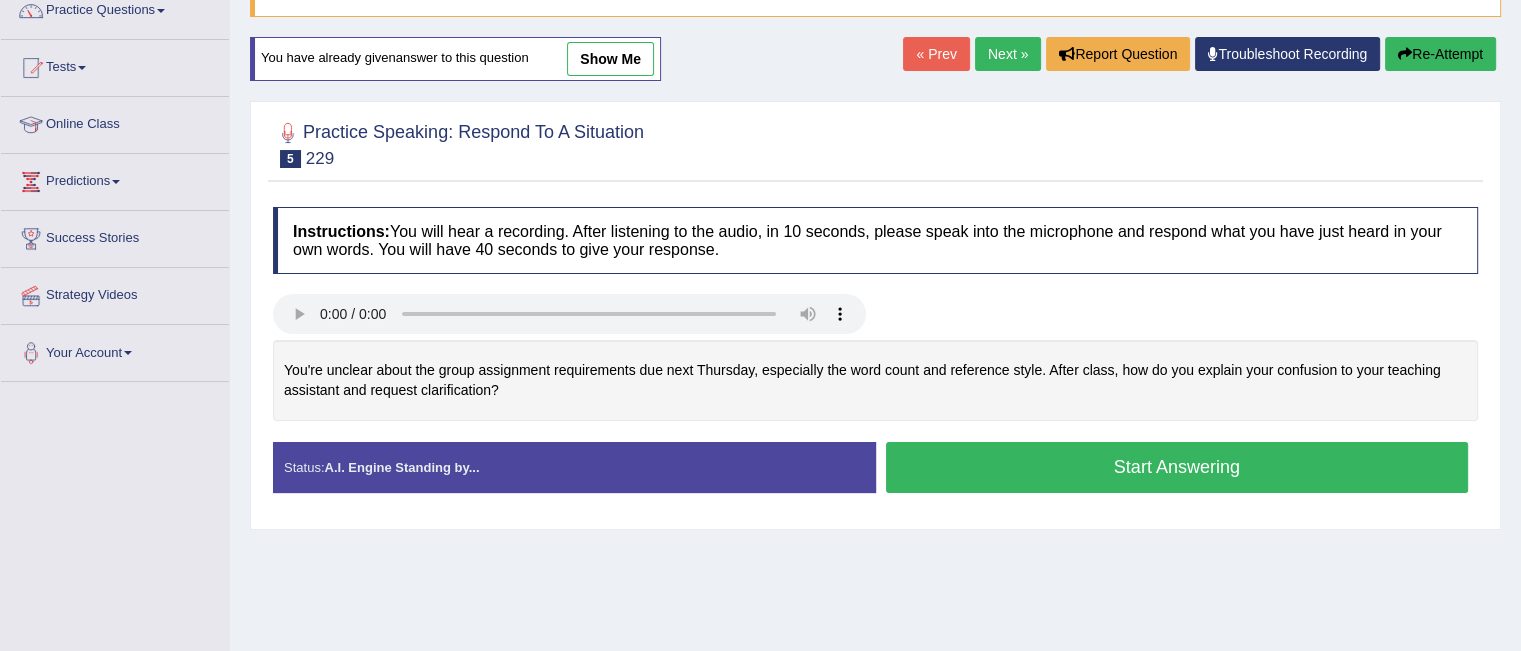 scroll, scrollTop: 0, scrollLeft: 0, axis: both 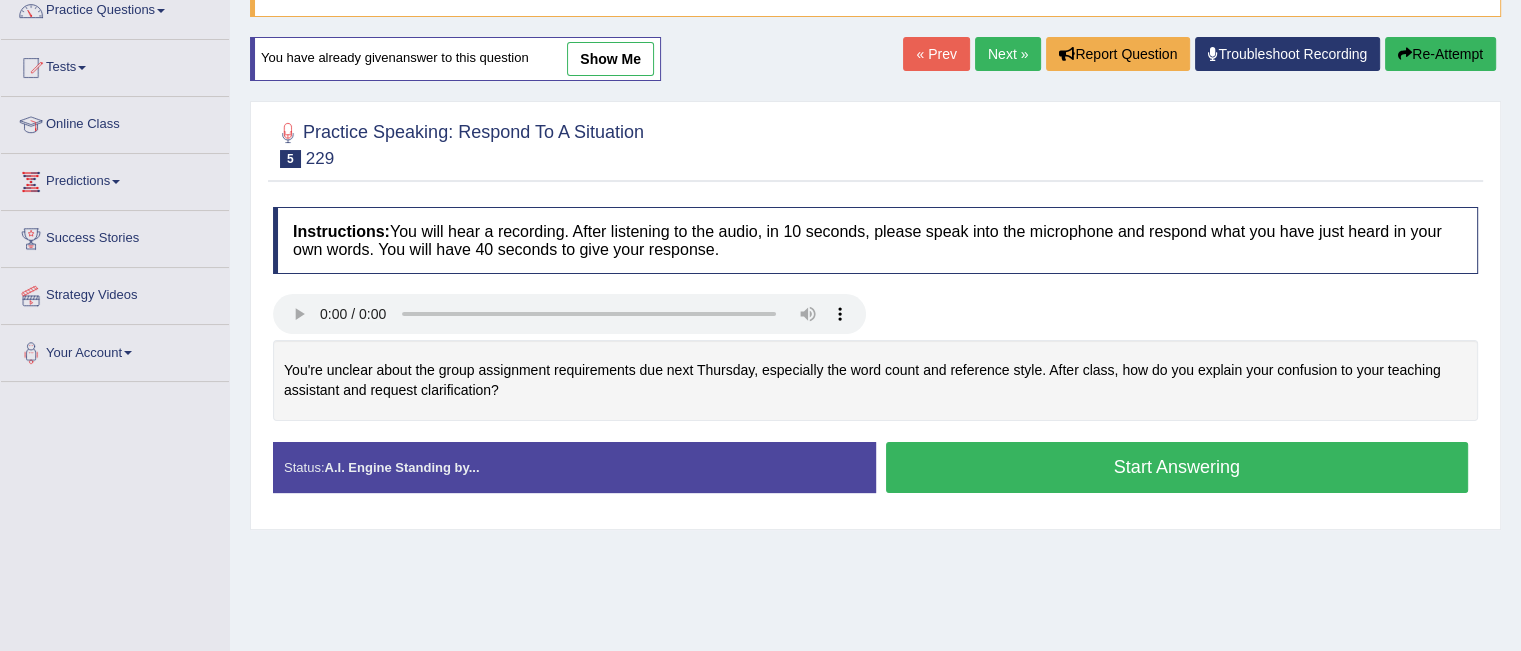 click on "Start Answering" at bounding box center [1177, 467] 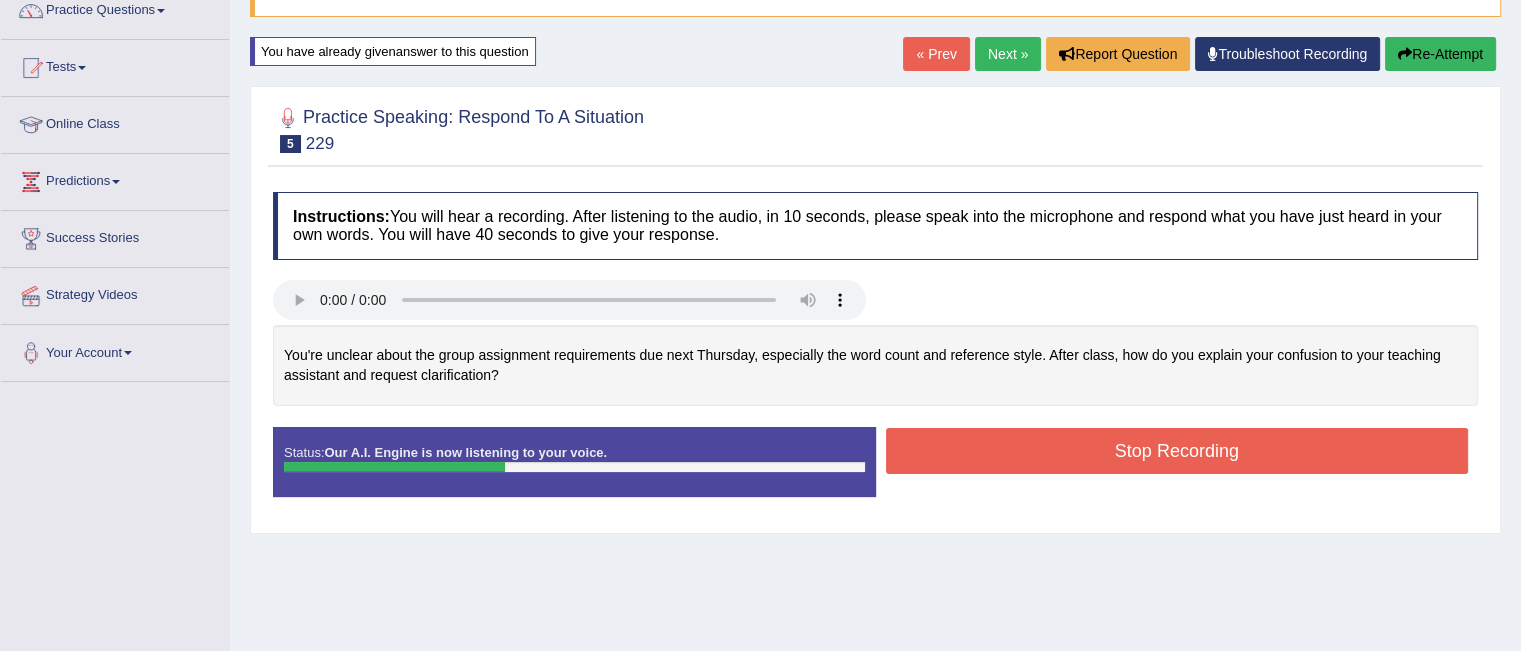 click on "Re-Attempt" at bounding box center [1440, 54] 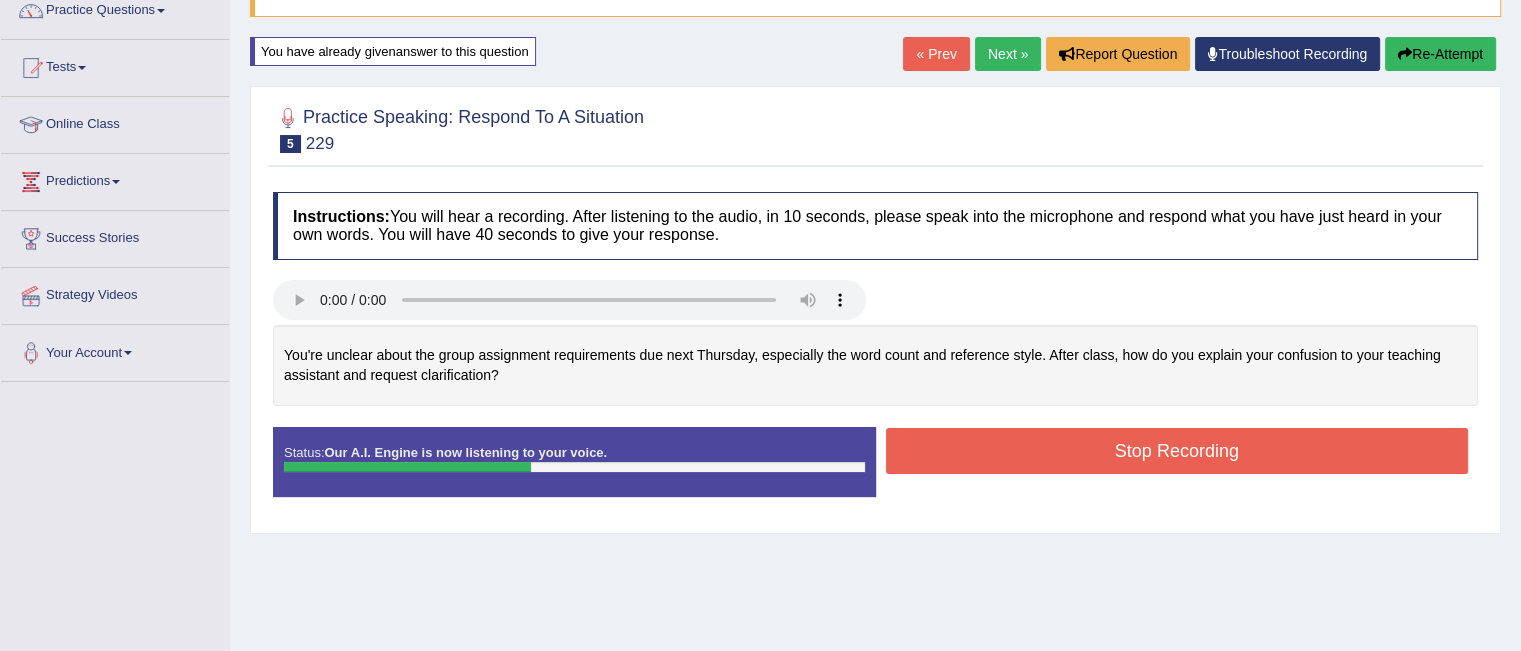click on "Re-Attempt" at bounding box center [1440, 54] 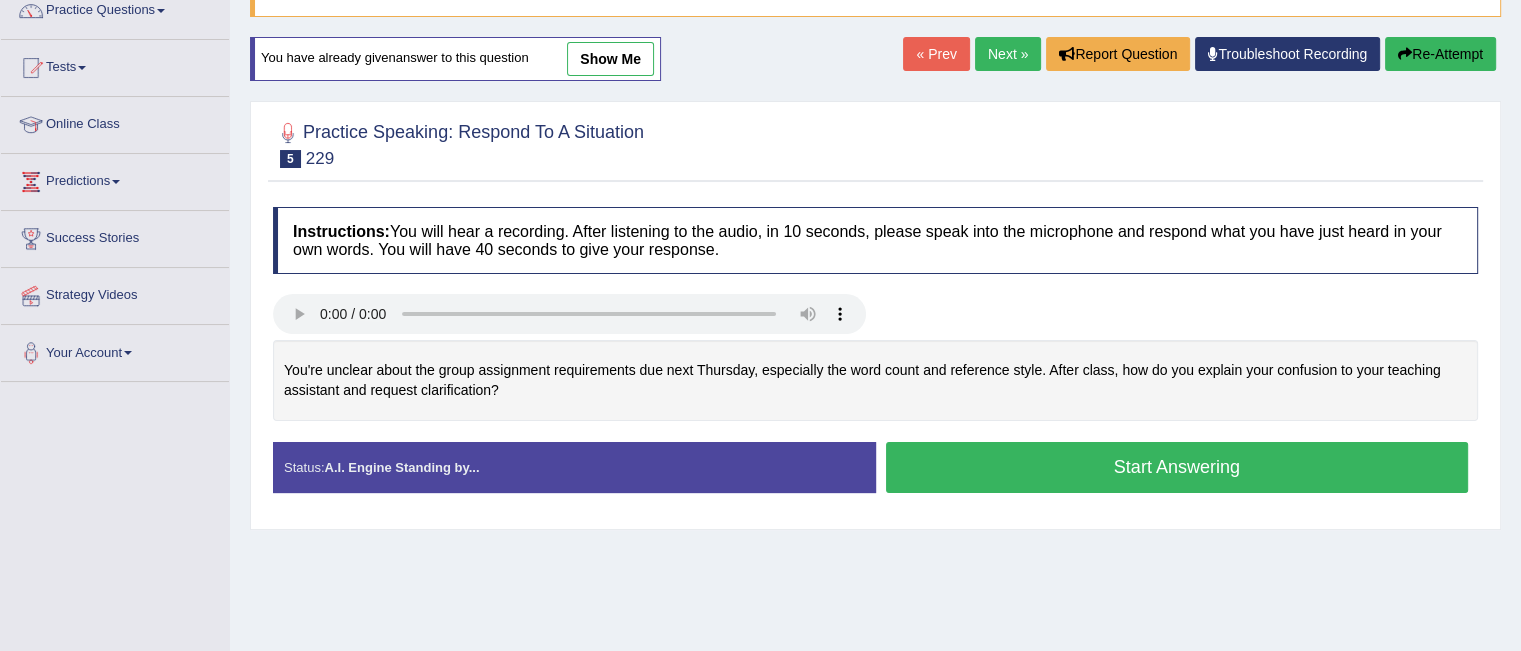 scroll, scrollTop: 173, scrollLeft: 0, axis: vertical 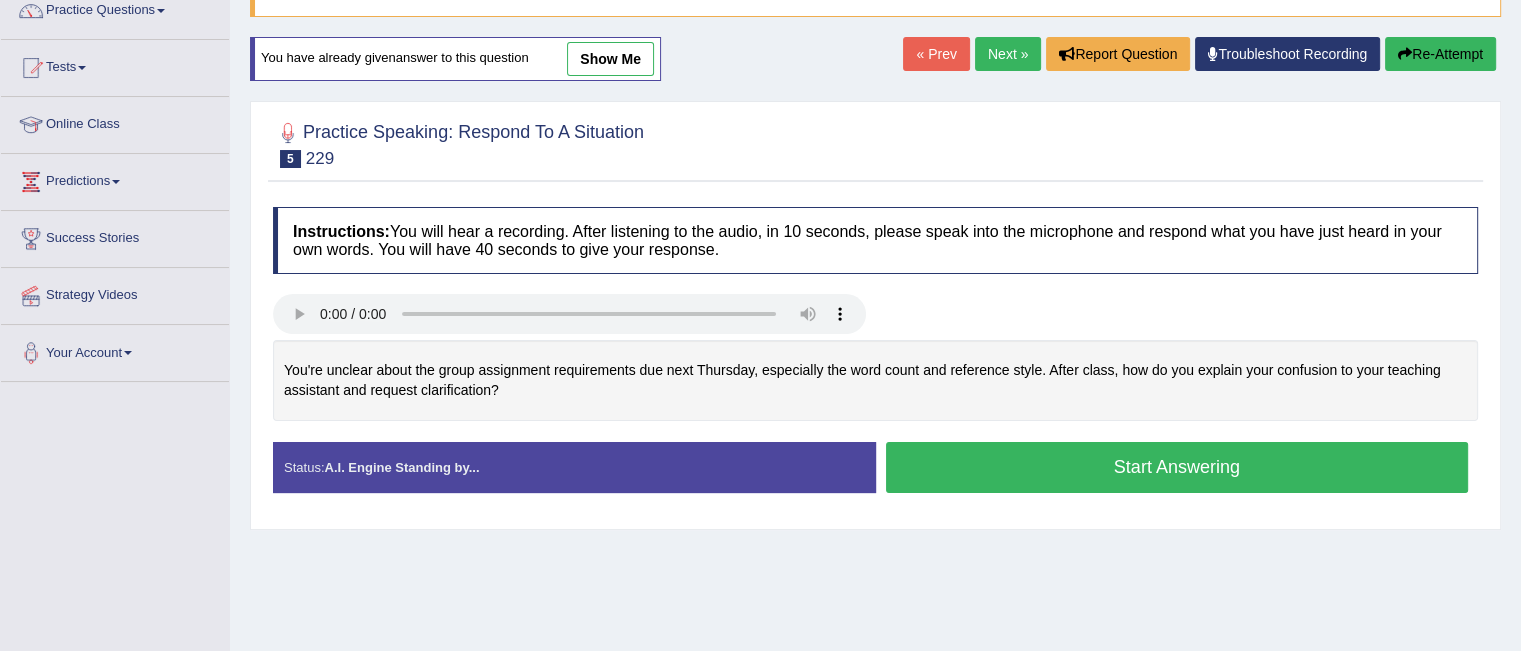 click on "Start Answering" at bounding box center [1177, 467] 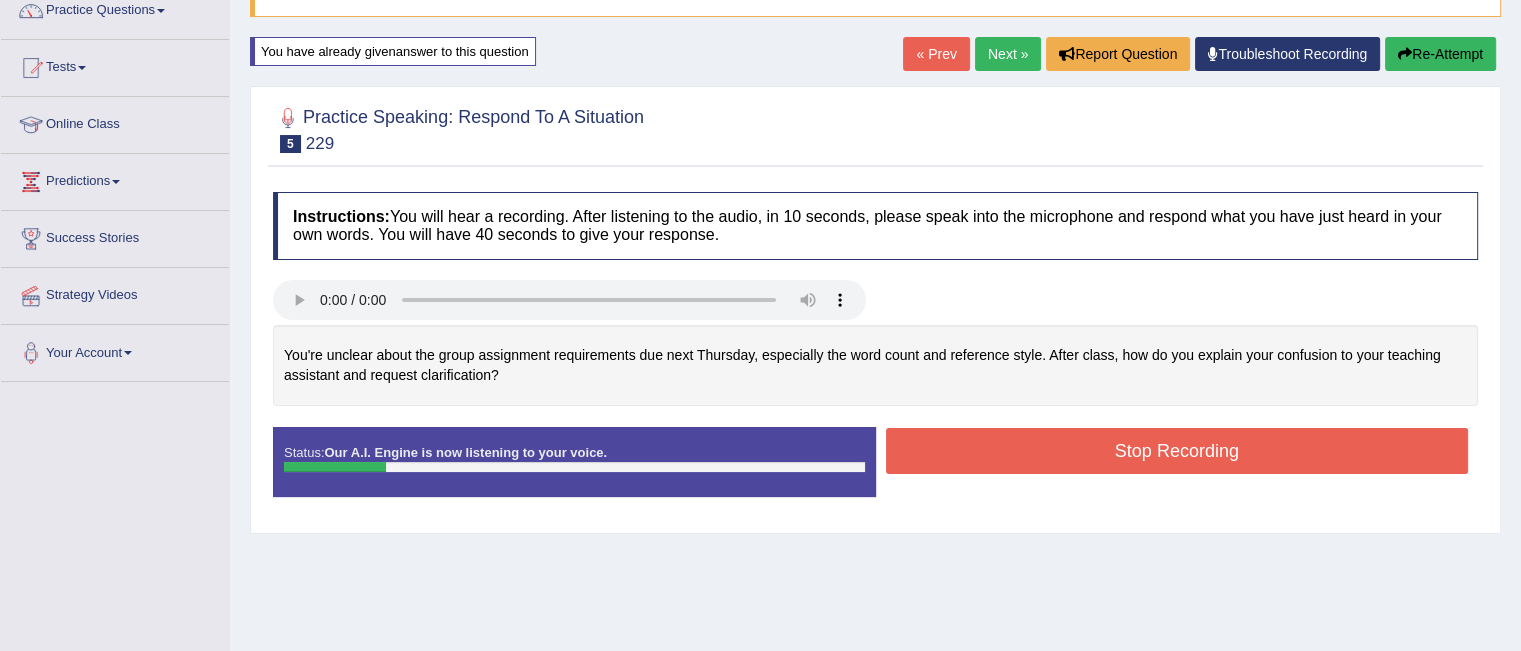 click on "Re-Attempt" at bounding box center [1440, 54] 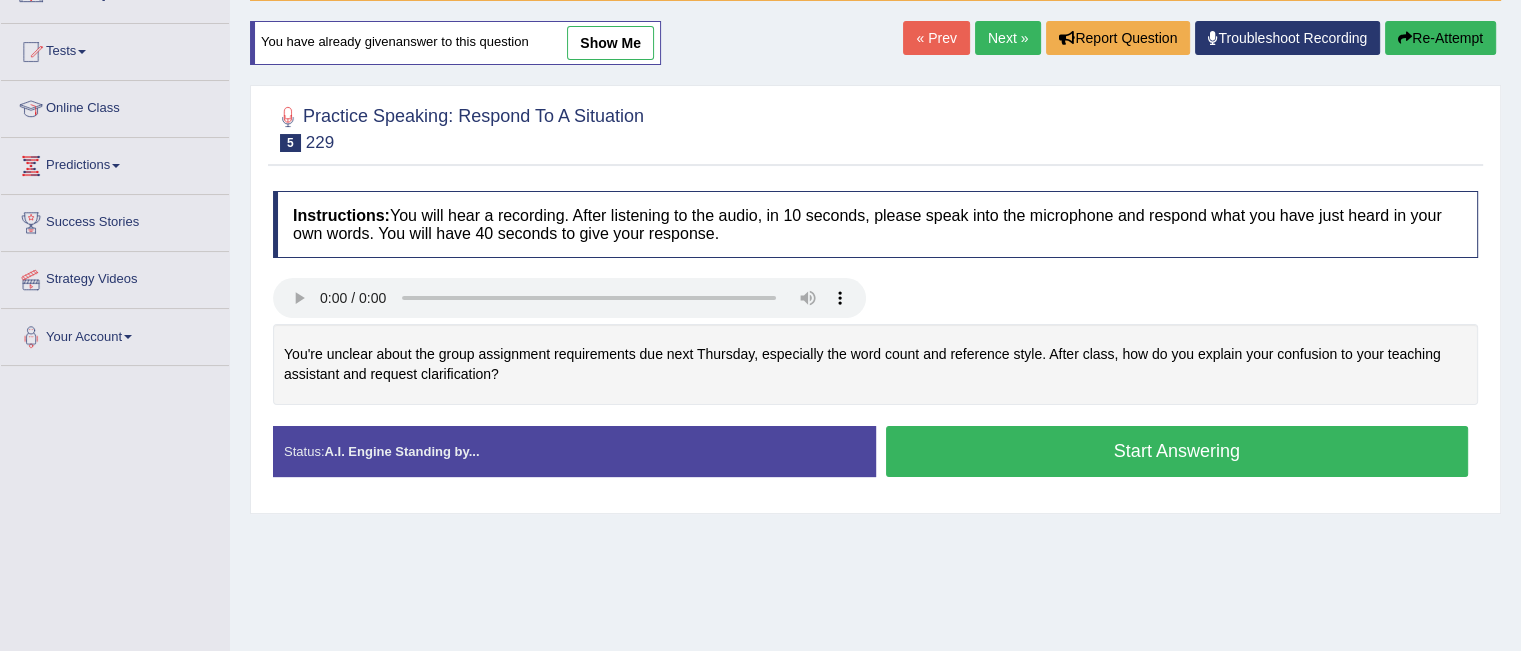 click on "Start Answering" at bounding box center (1177, 451) 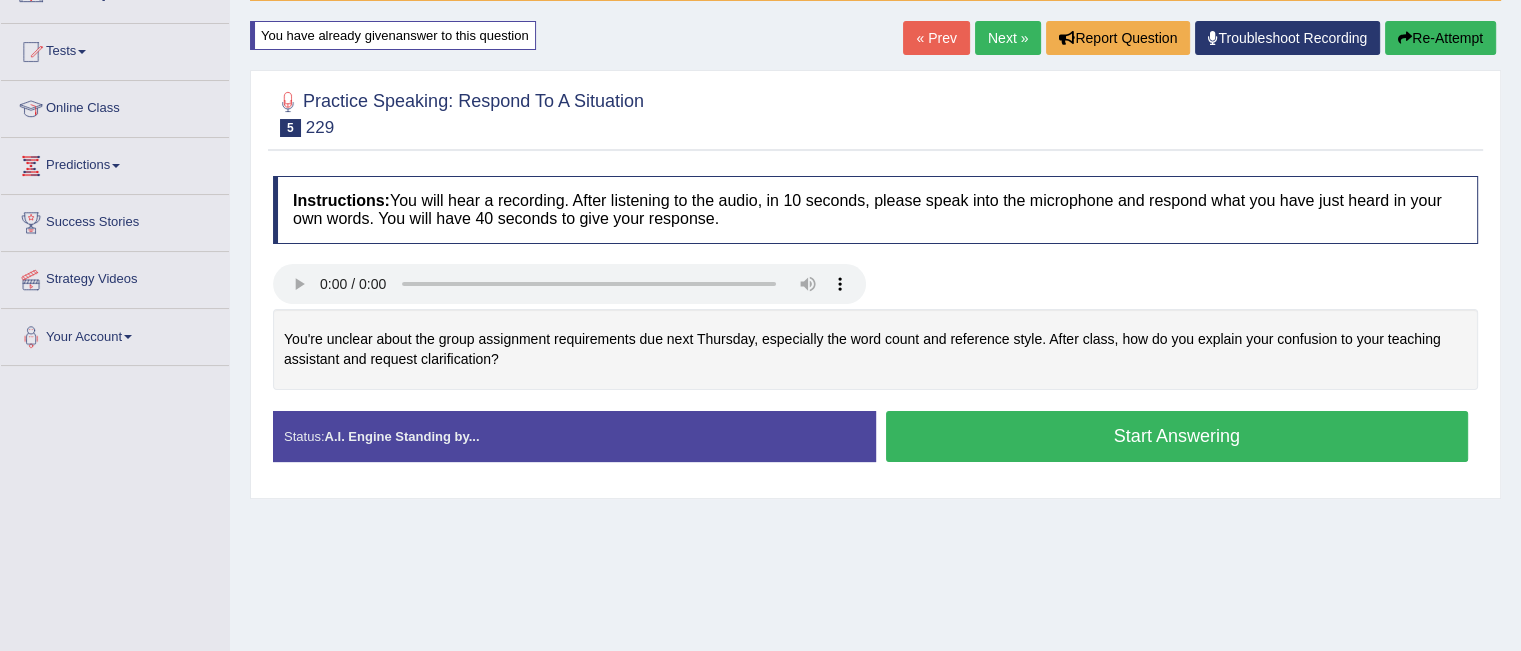 scroll, scrollTop: 173, scrollLeft: 0, axis: vertical 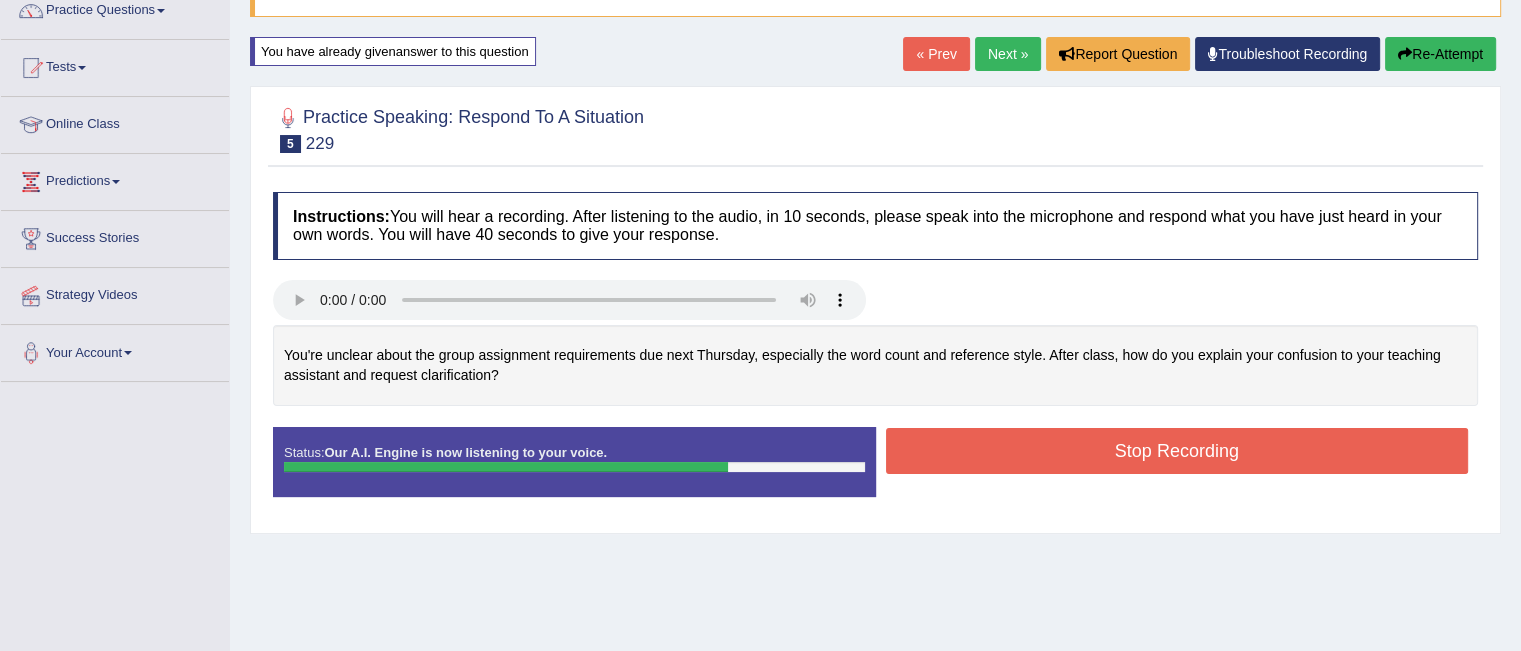 click on "Stop Recording" at bounding box center (1177, 451) 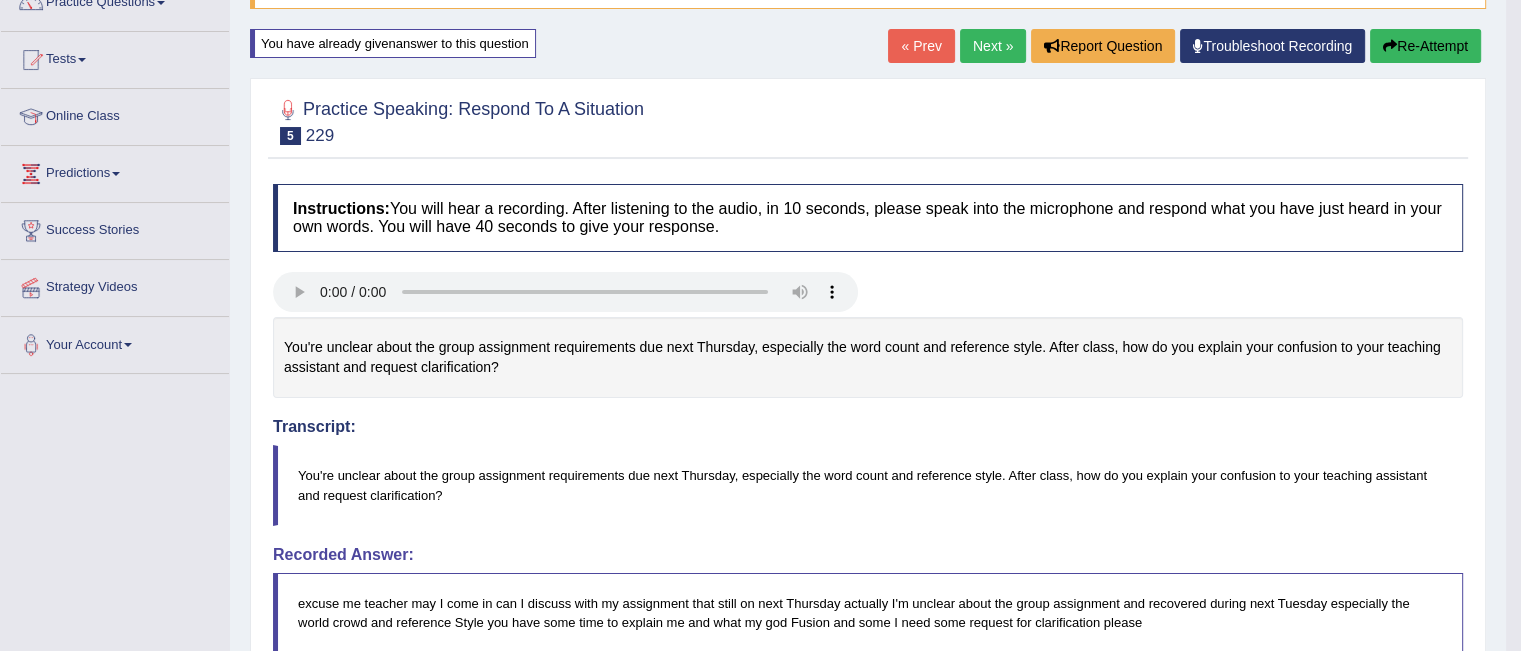 scroll, scrollTop: 177, scrollLeft: 0, axis: vertical 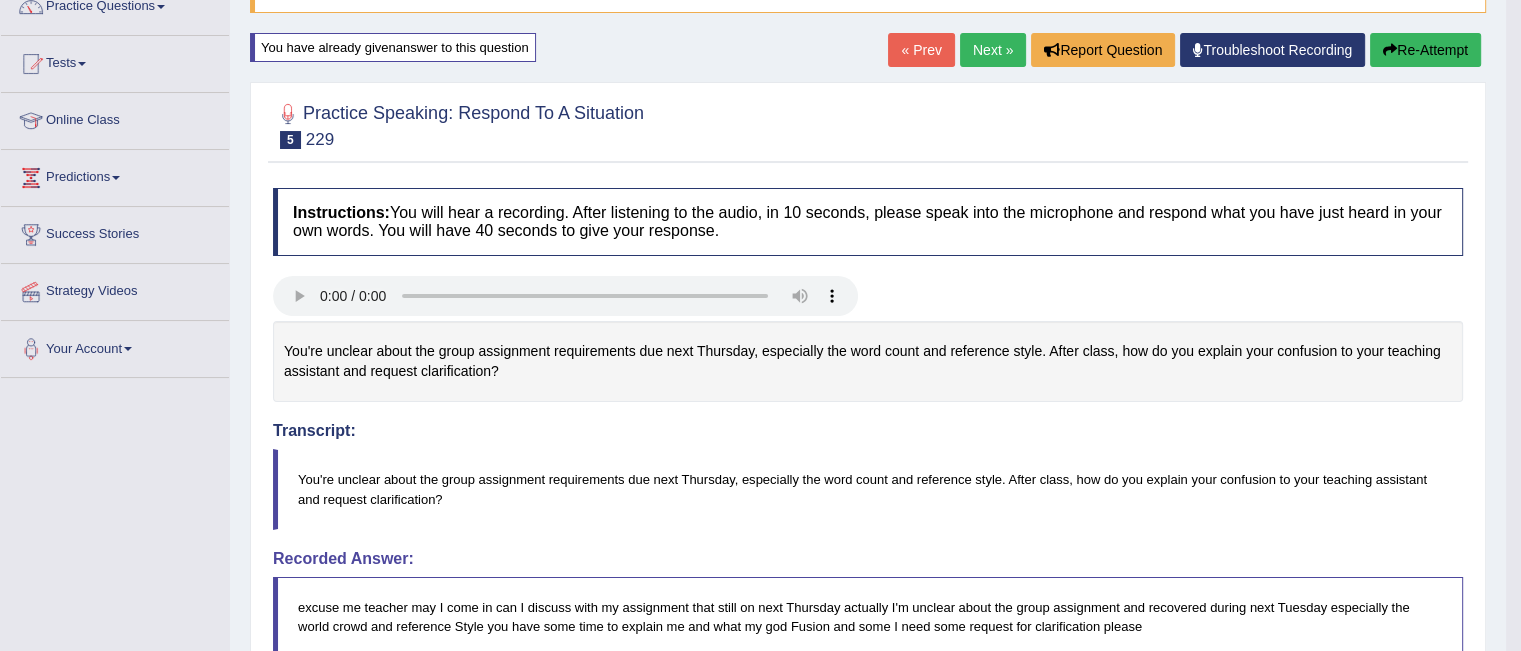 click on "Re-Attempt" at bounding box center (1425, 50) 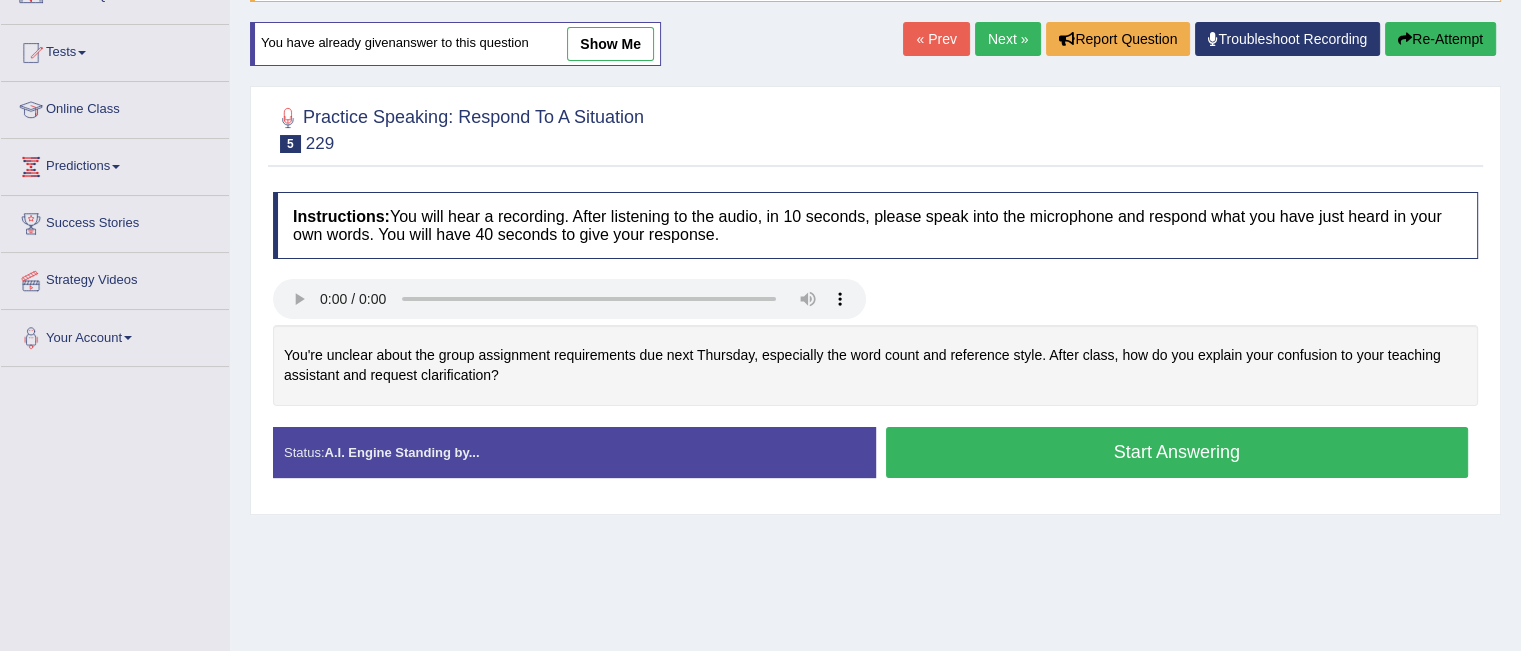 scroll, scrollTop: 177, scrollLeft: 0, axis: vertical 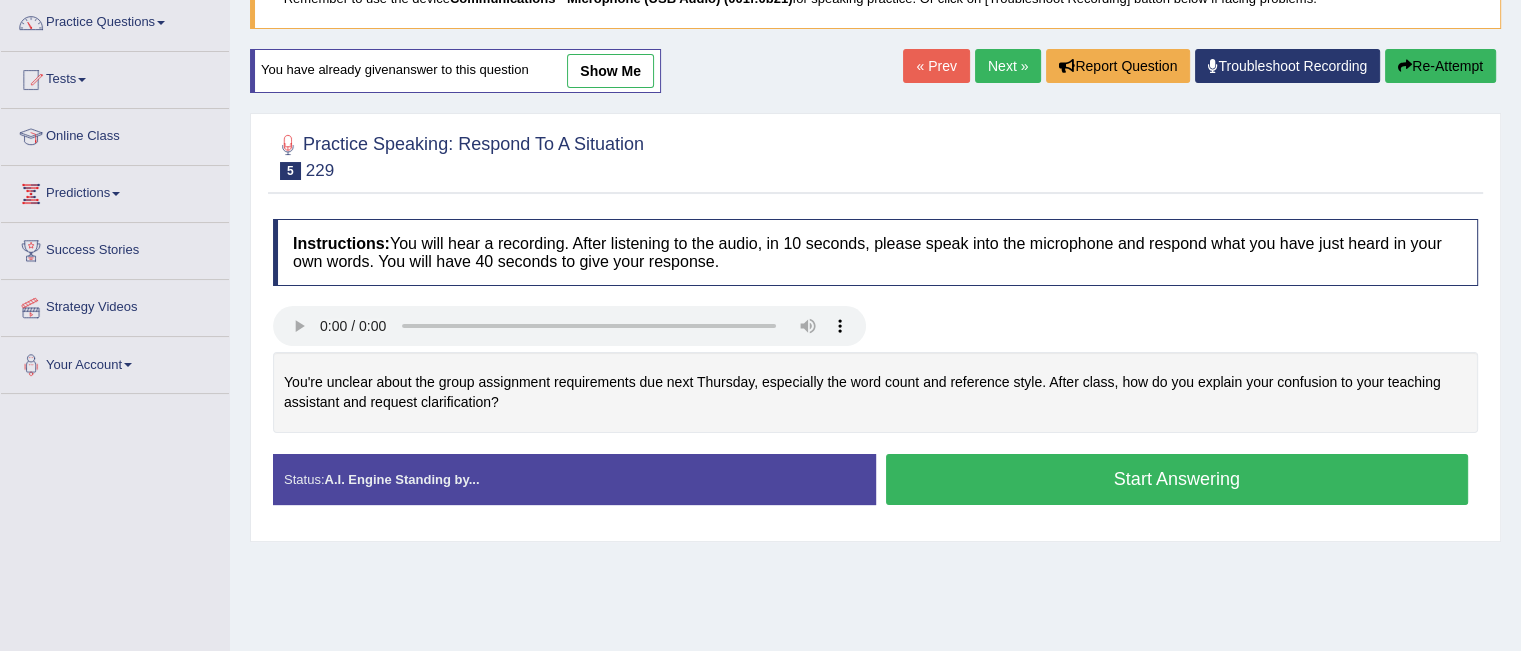 click on "Start Answering" at bounding box center [1177, 479] 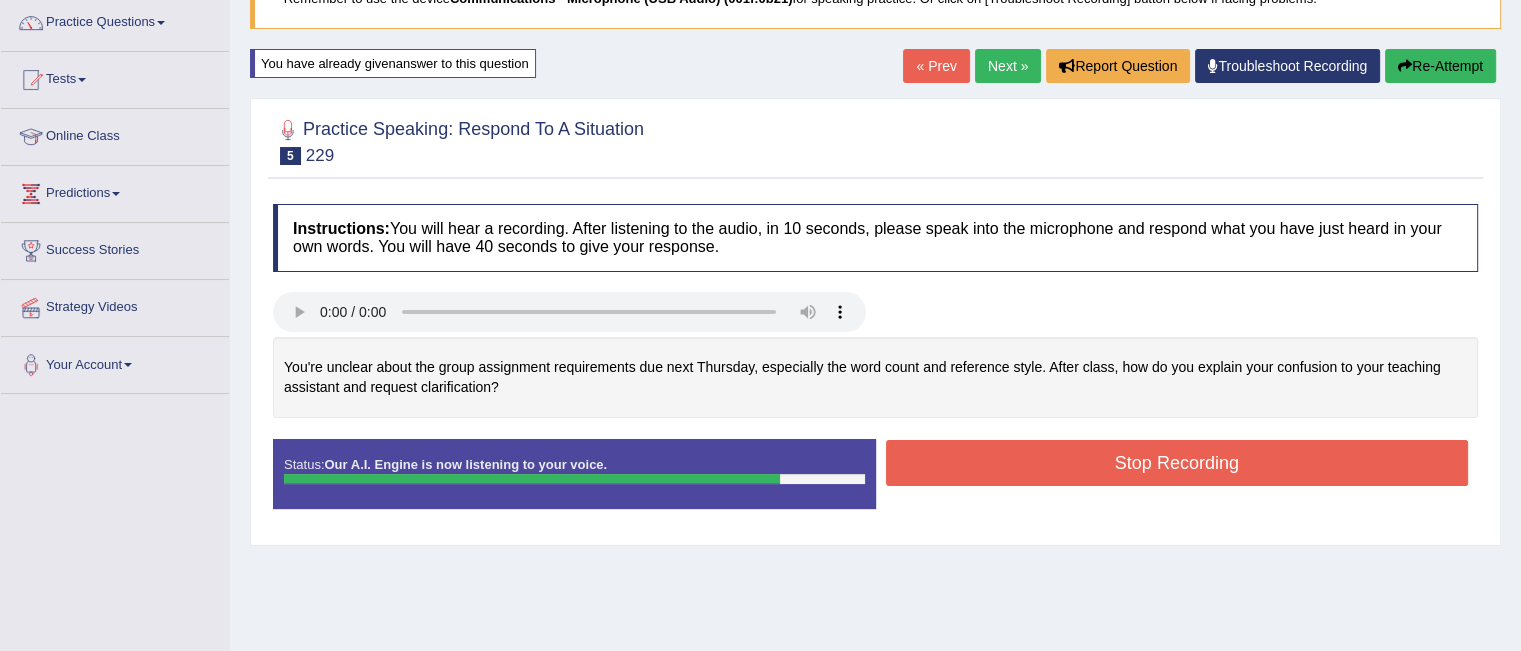 click on "Stop Recording" at bounding box center [1177, 463] 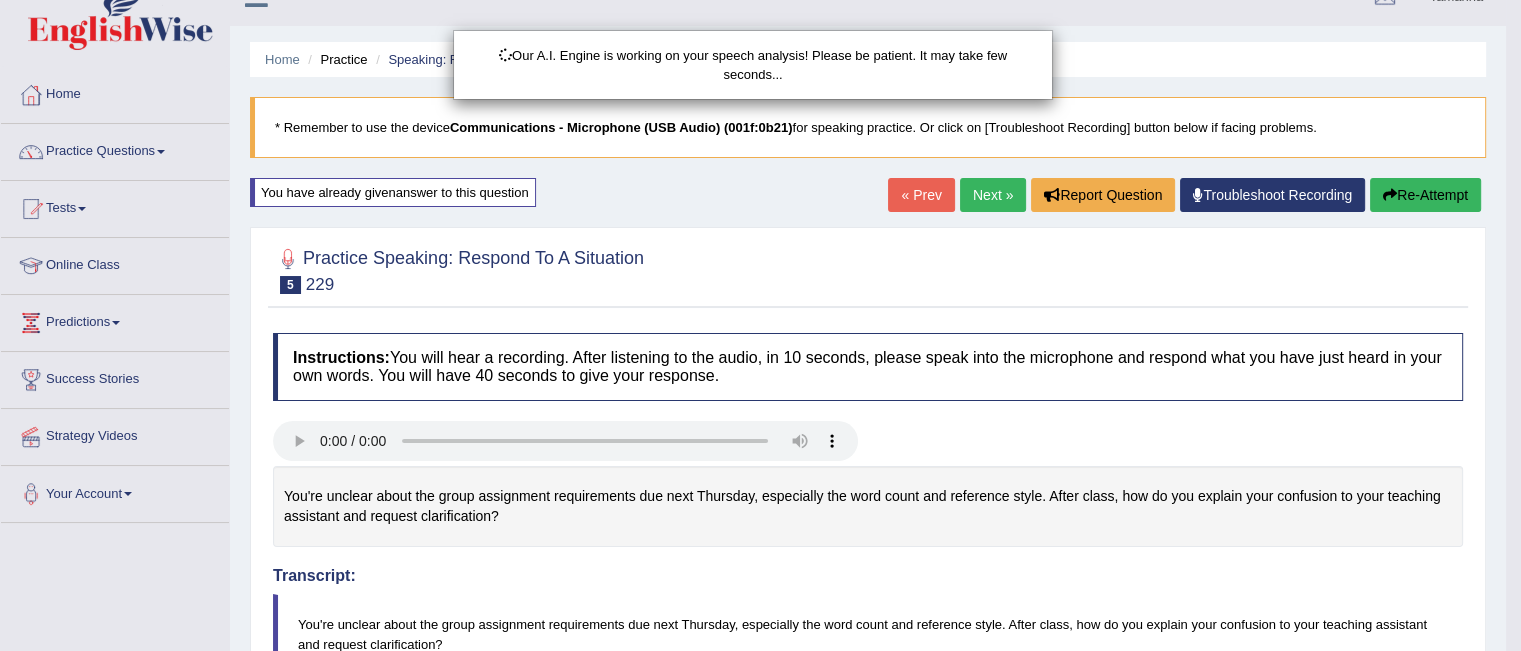 scroll, scrollTop: 0, scrollLeft: 0, axis: both 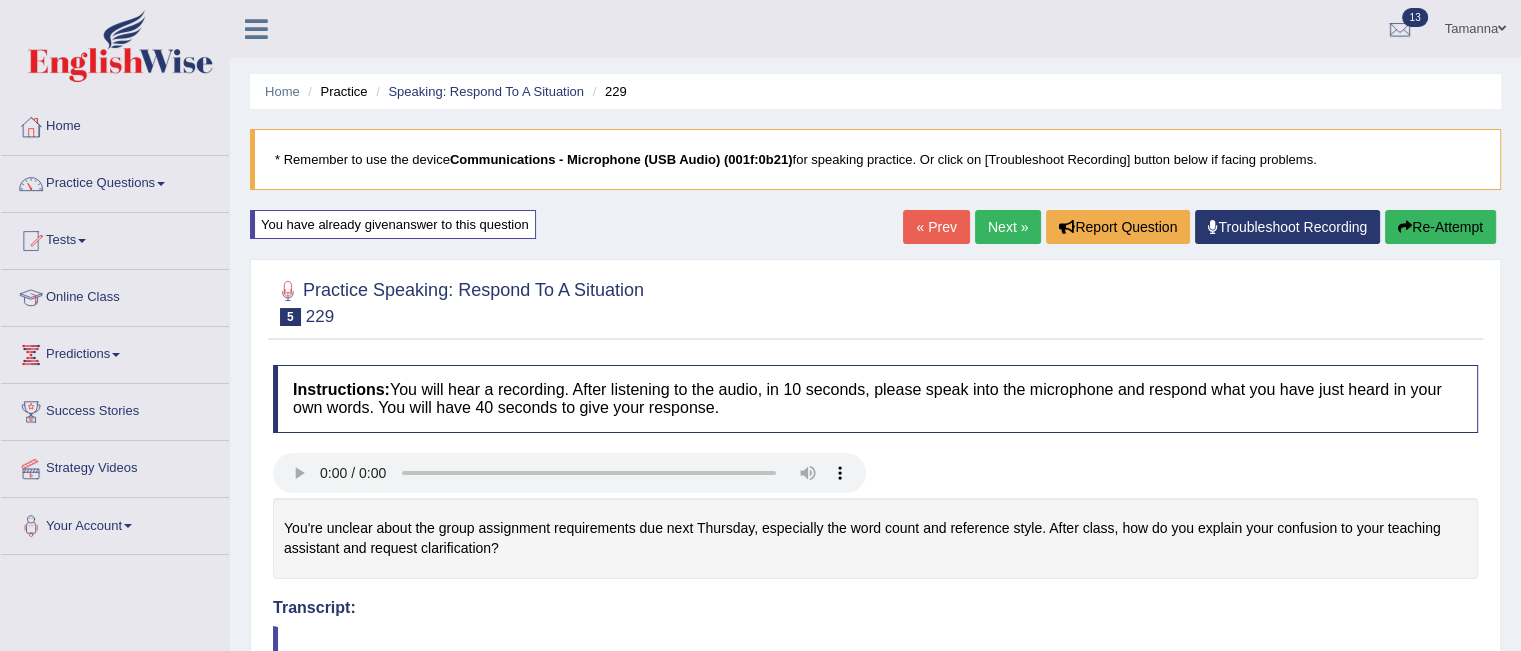 drag, startPoint x: 1529, startPoint y: 94, endPoint x: 1532, endPoint y: 183, distance: 89.050545 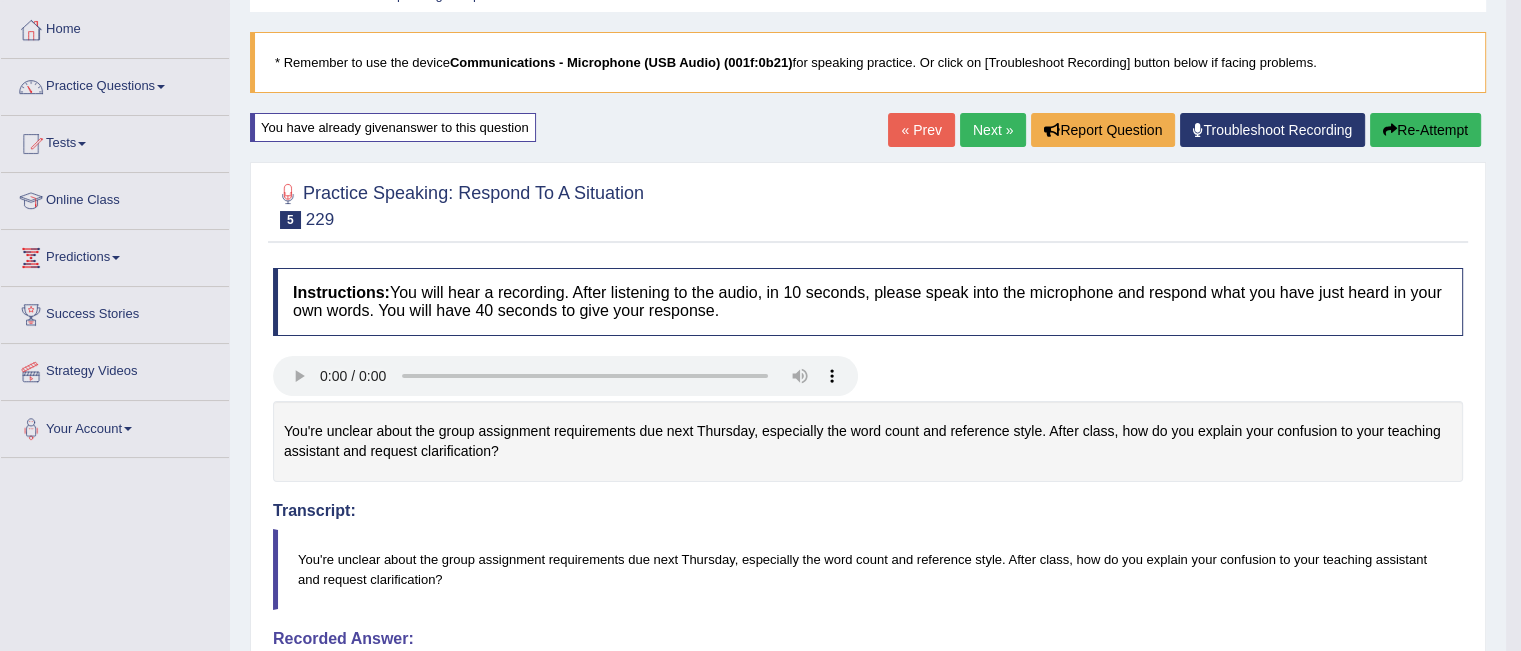 scroll, scrollTop: 76, scrollLeft: 0, axis: vertical 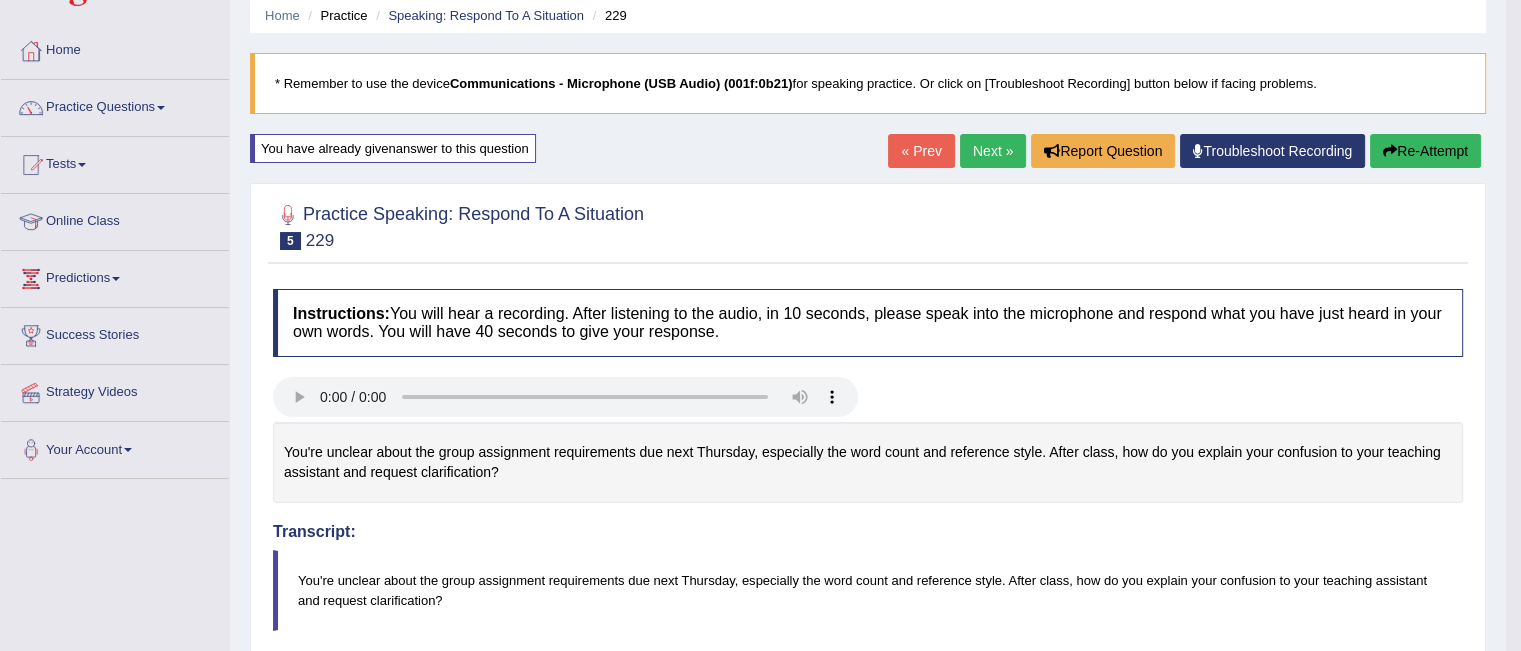 click on "Next »" at bounding box center [993, 151] 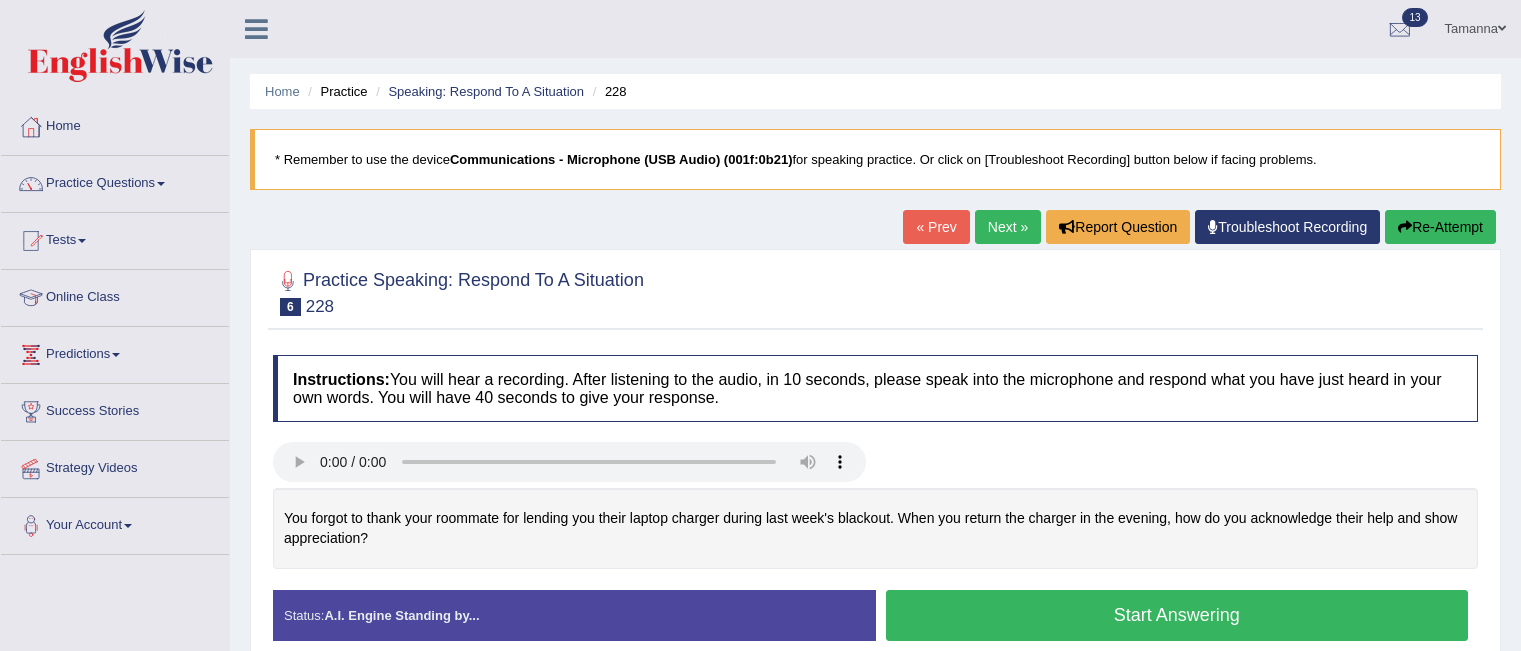 scroll, scrollTop: 0, scrollLeft: 0, axis: both 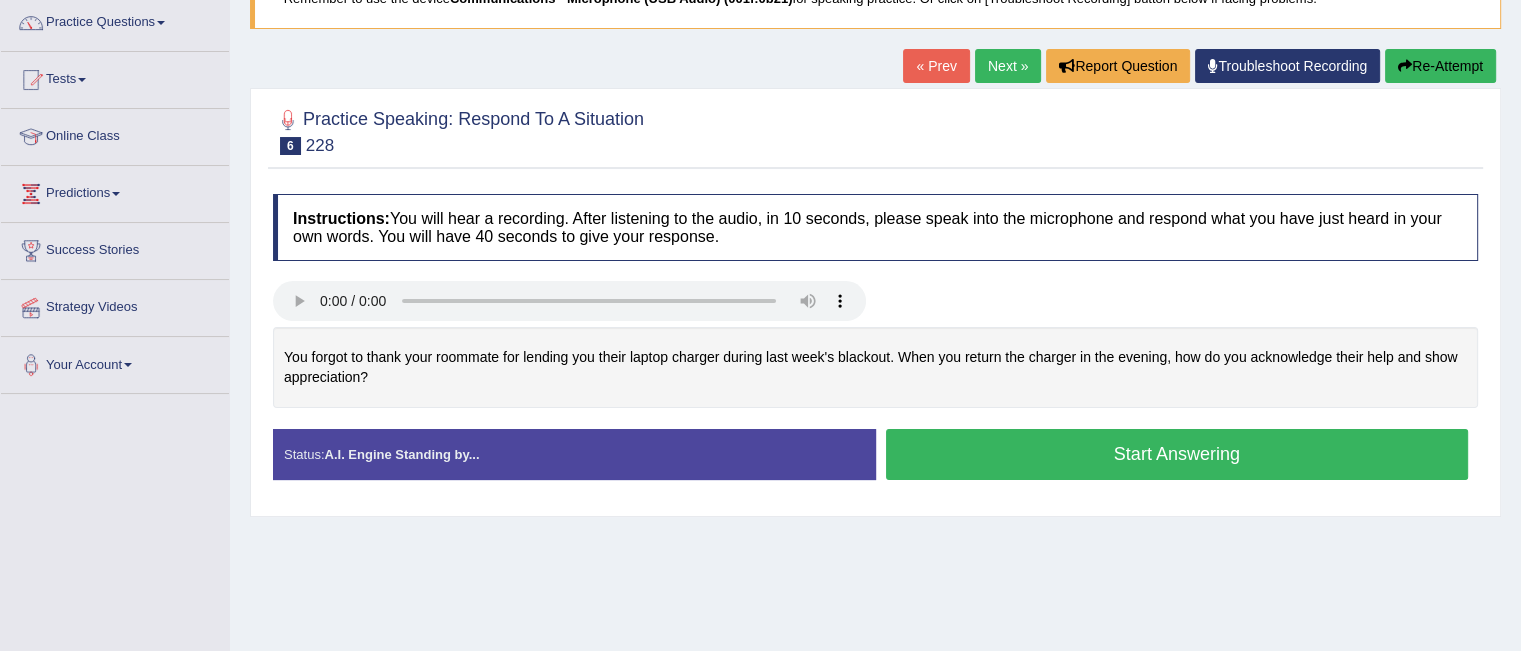 click on "Start Answering" at bounding box center [1177, 454] 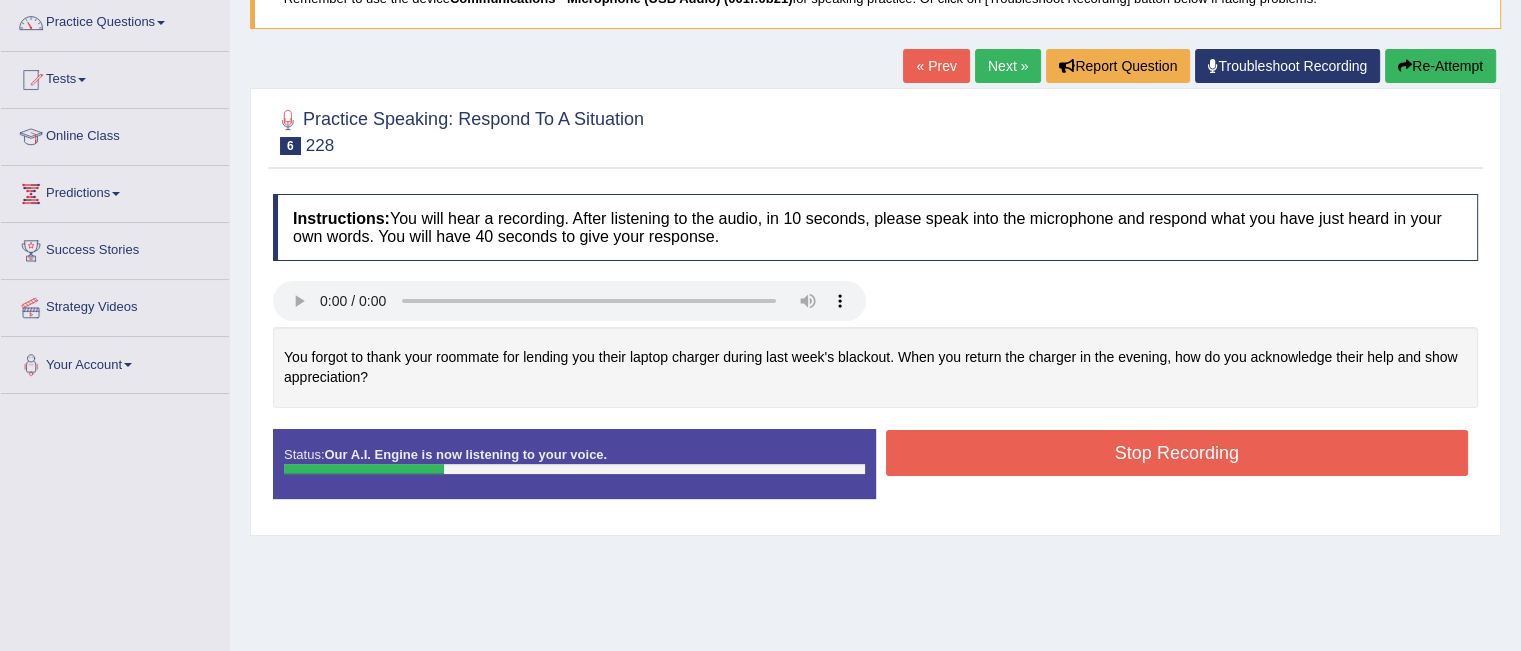 click on "Re-Attempt" at bounding box center [1440, 66] 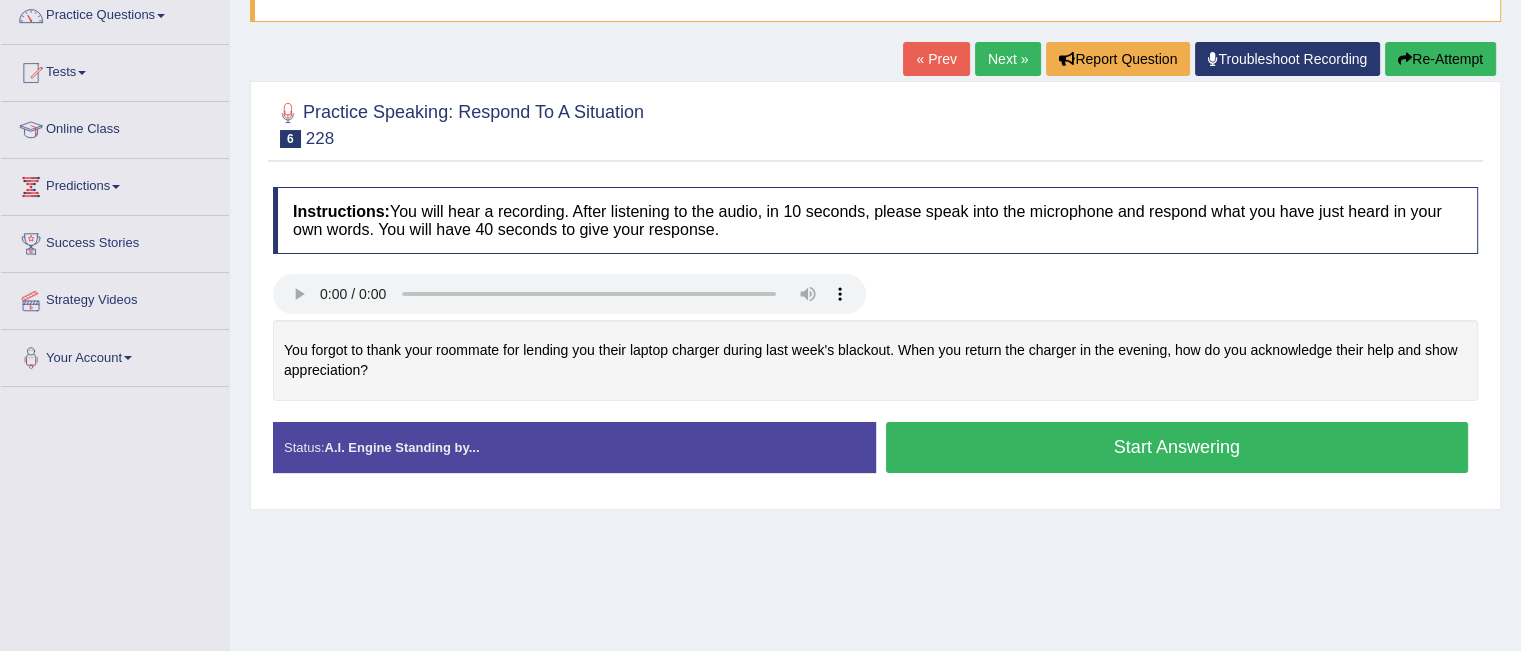 scroll, scrollTop: 168, scrollLeft: 0, axis: vertical 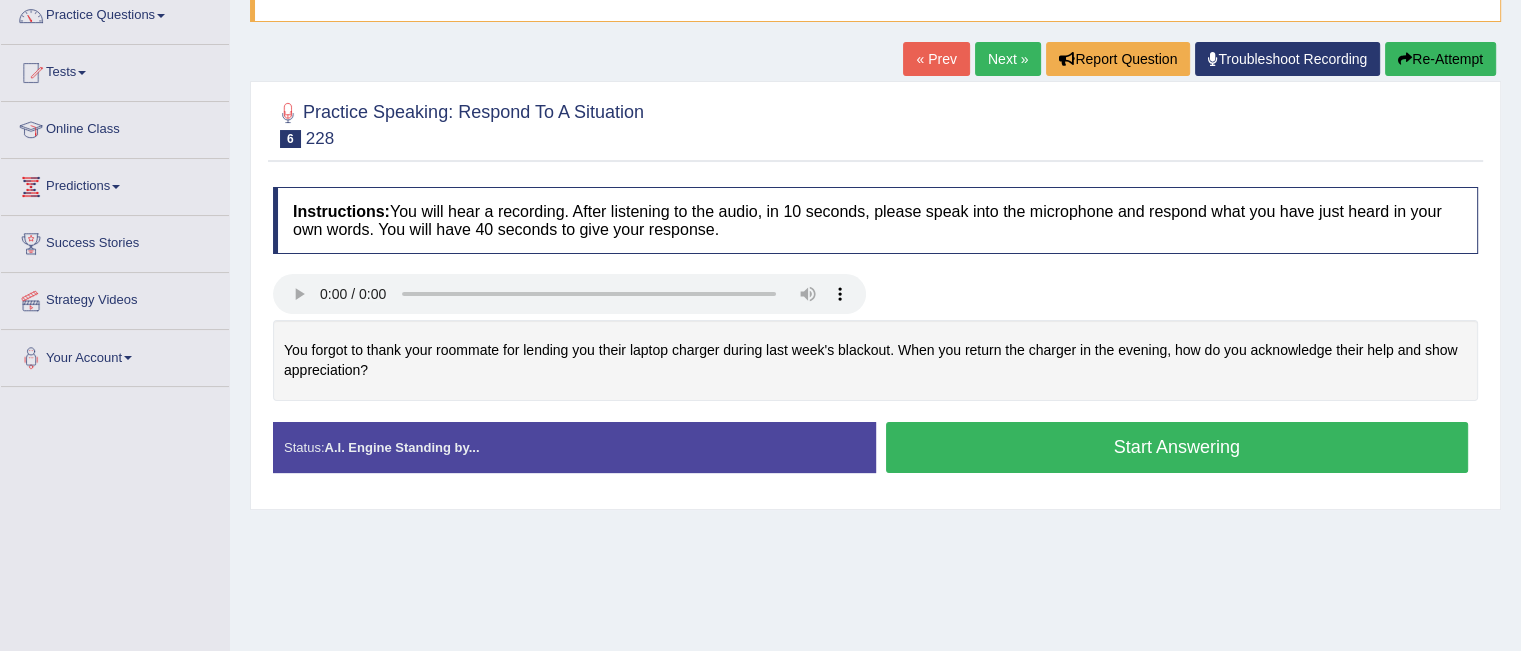 click on "Start Answering" at bounding box center (1177, 447) 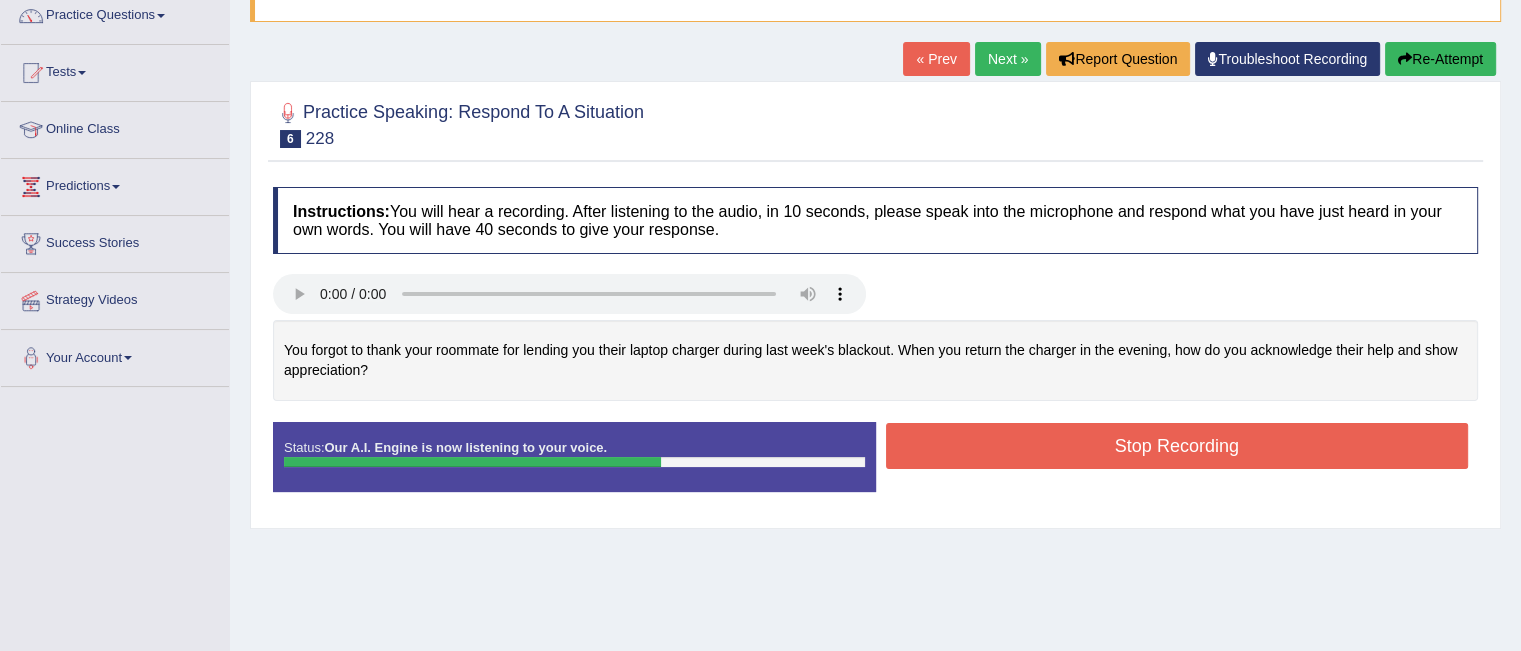 click on "Stop Recording" at bounding box center (1177, 446) 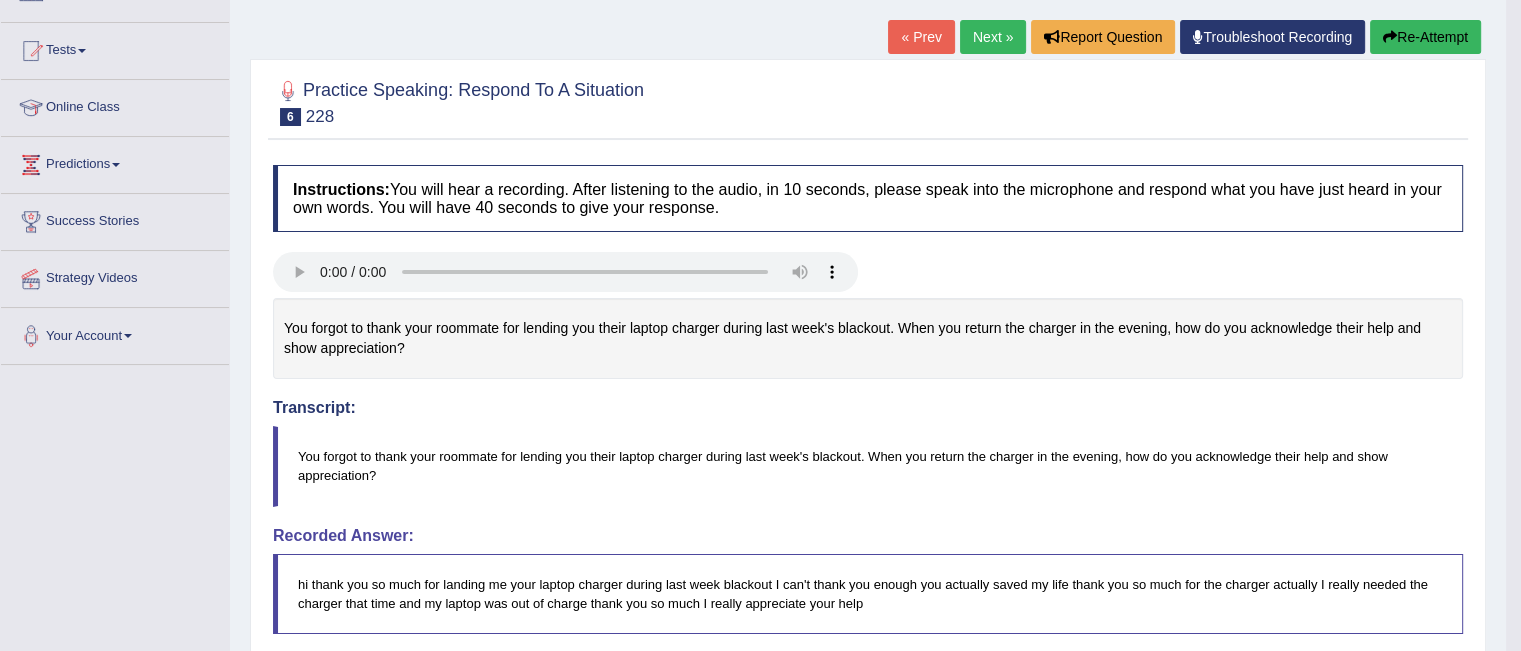 scroll, scrollTop: 133, scrollLeft: 0, axis: vertical 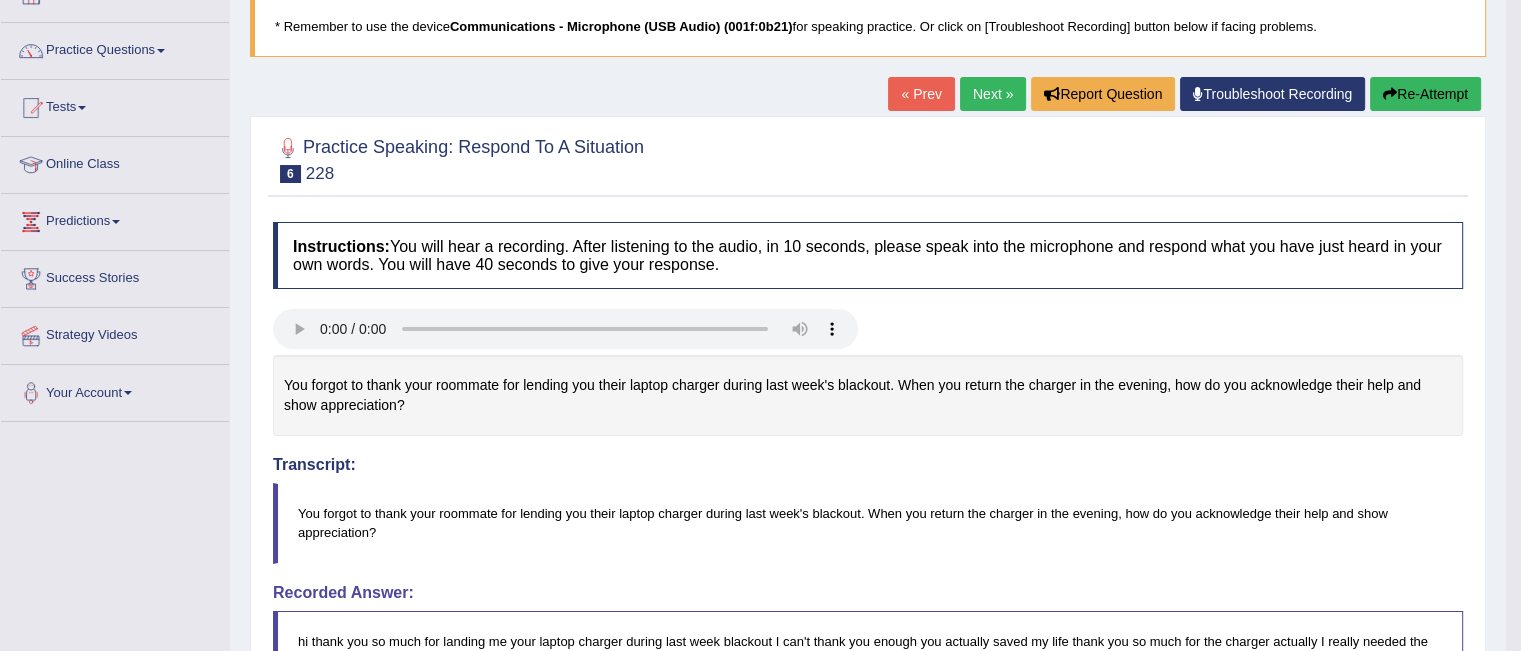 click on "Next »" at bounding box center [993, 94] 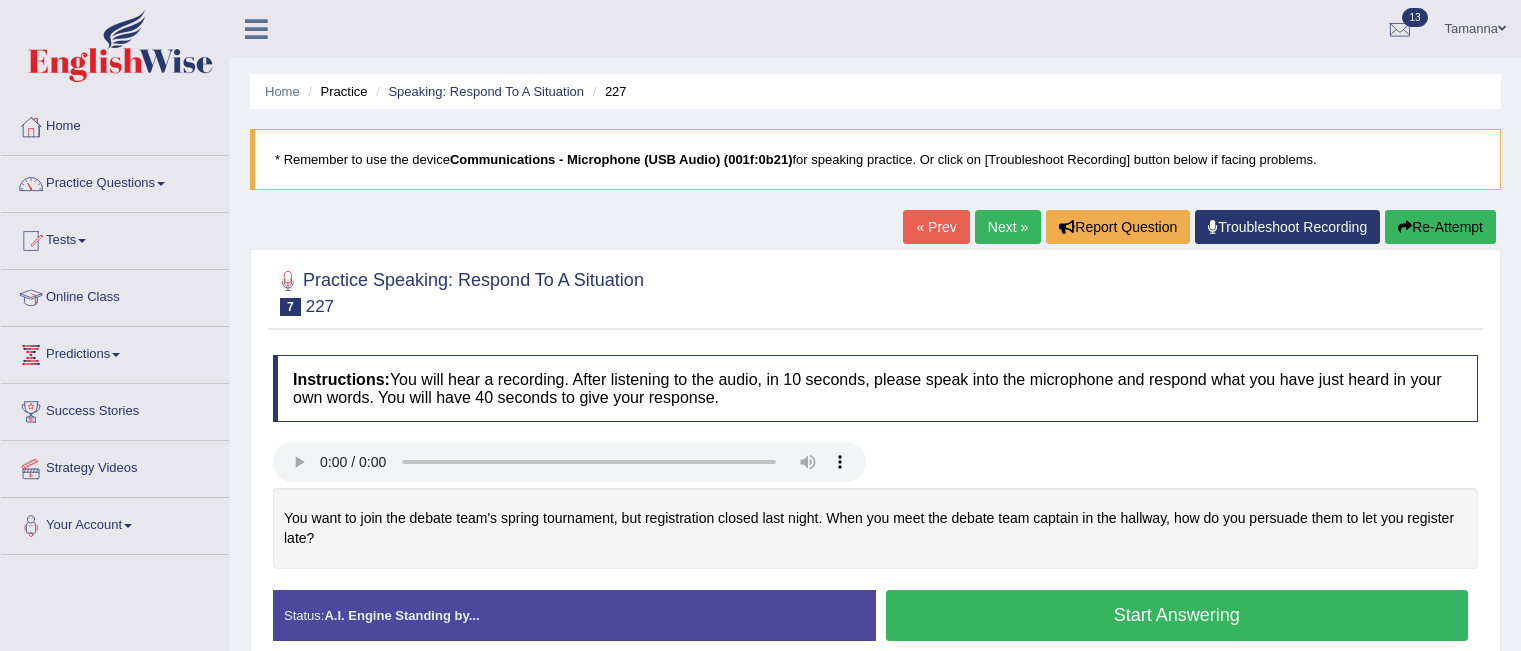 scroll, scrollTop: 0, scrollLeft: 0, axis: both 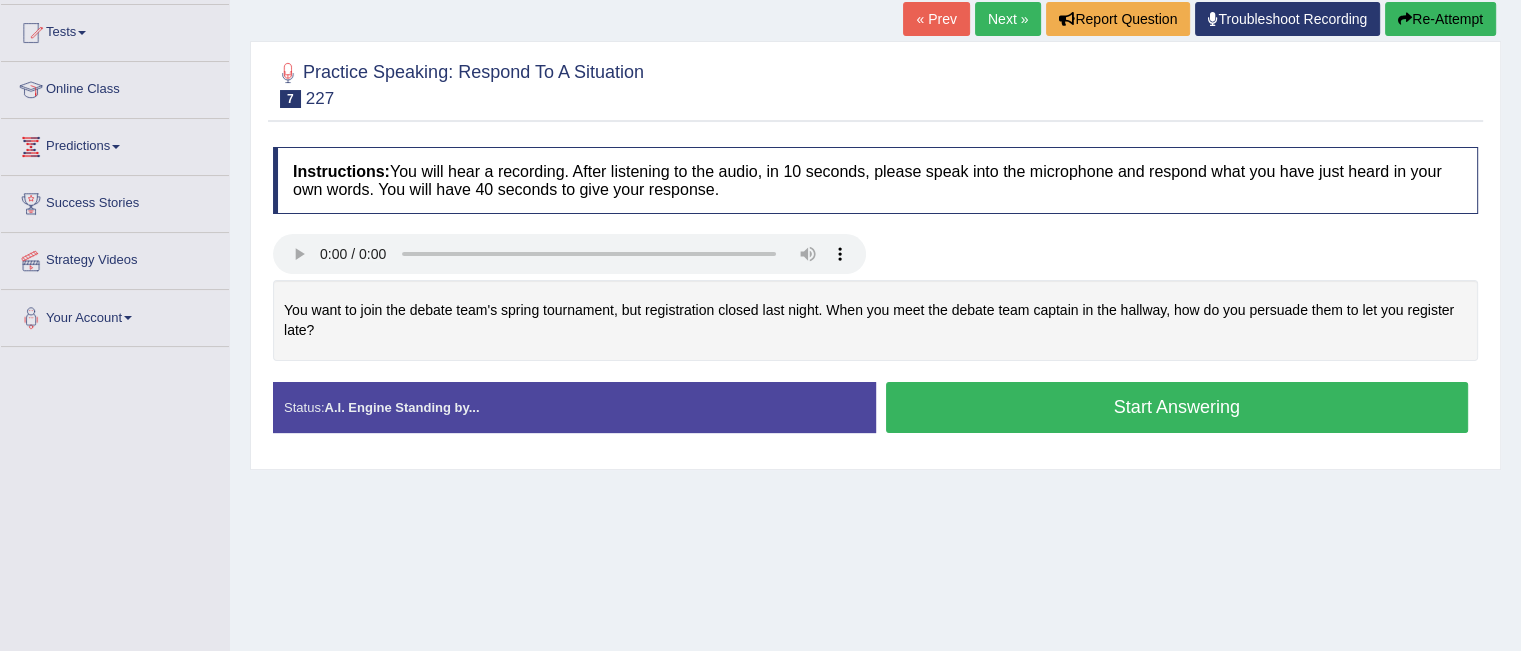 click on "Start Answering" at bounding box center (1177, 407) 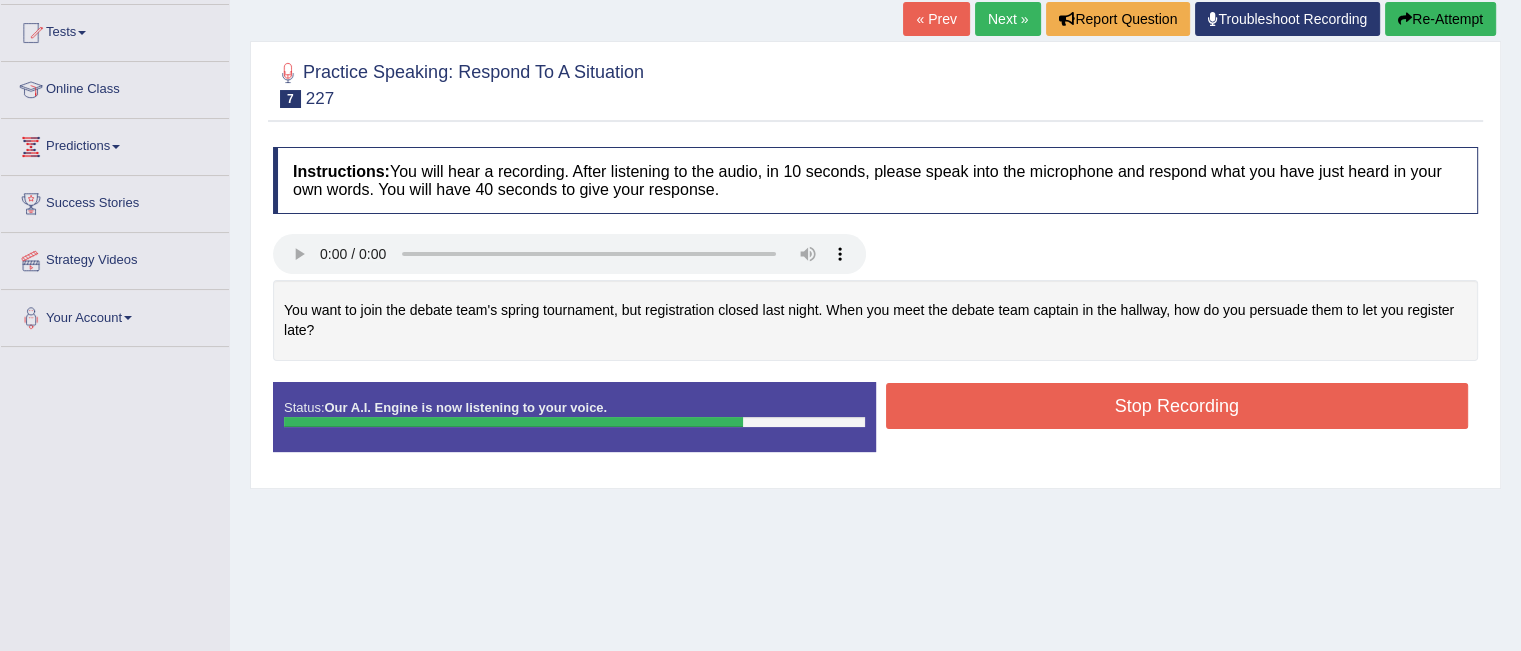 click on "Stop Recording" at bounding box center (1177, 406) 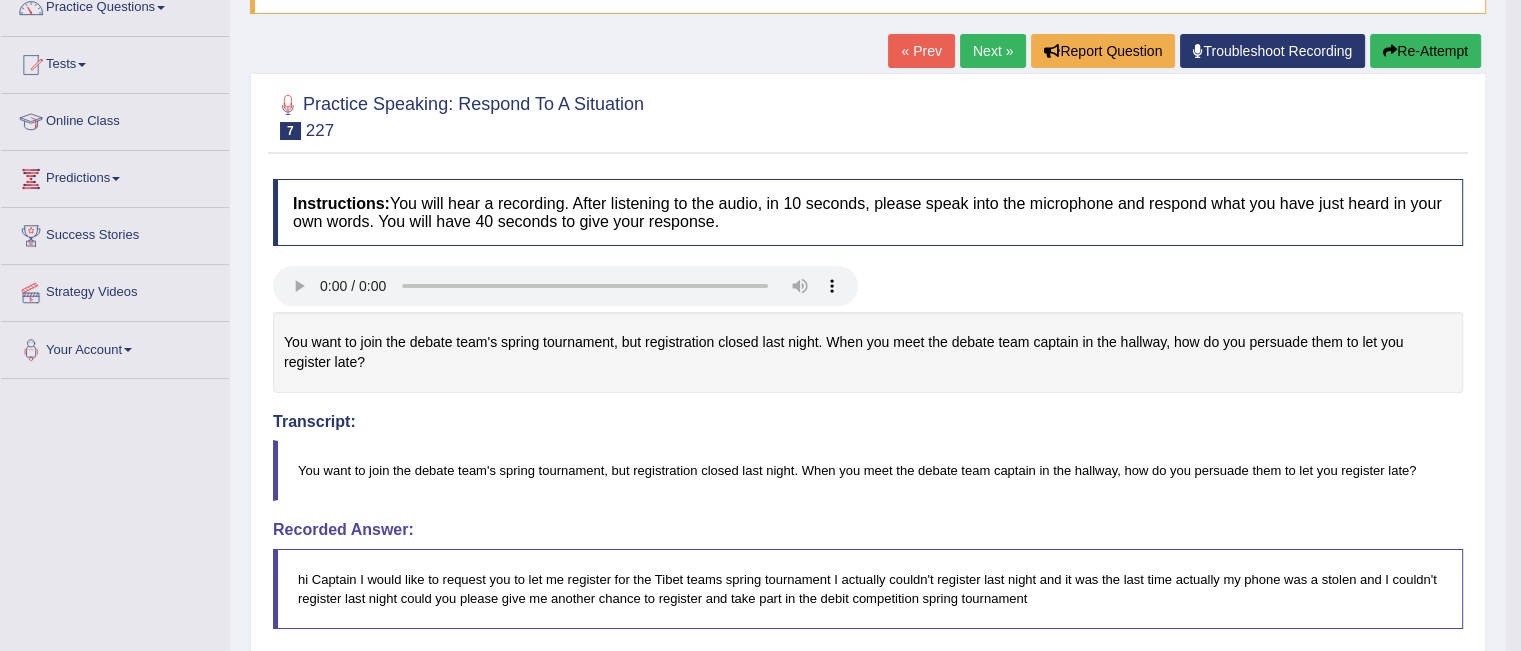 scroll, scrollTop: 172, scrollLeft: 0, axis: vertical 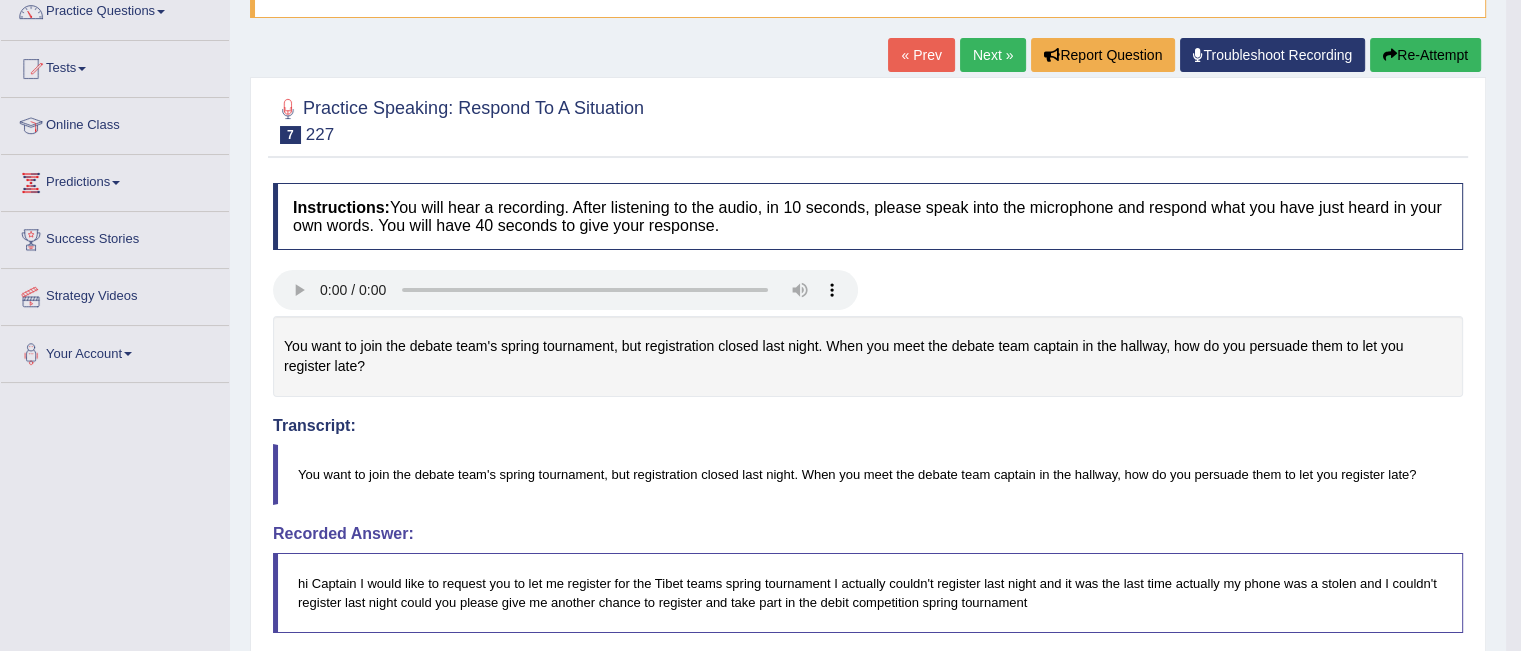 click on "Re-Attempt" at bounding box center [1425, 55] 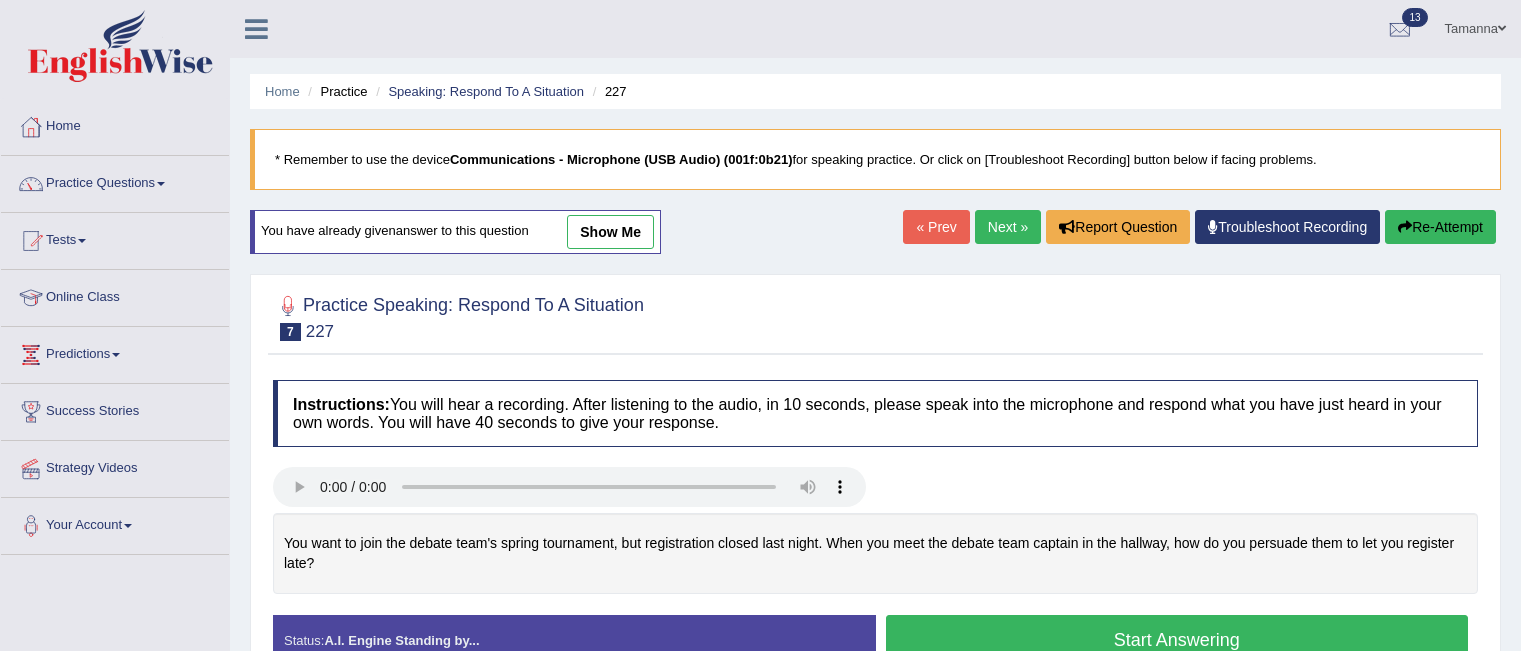 scroll, scrollTop: 172, scrollLeft: 0, axis: vertical 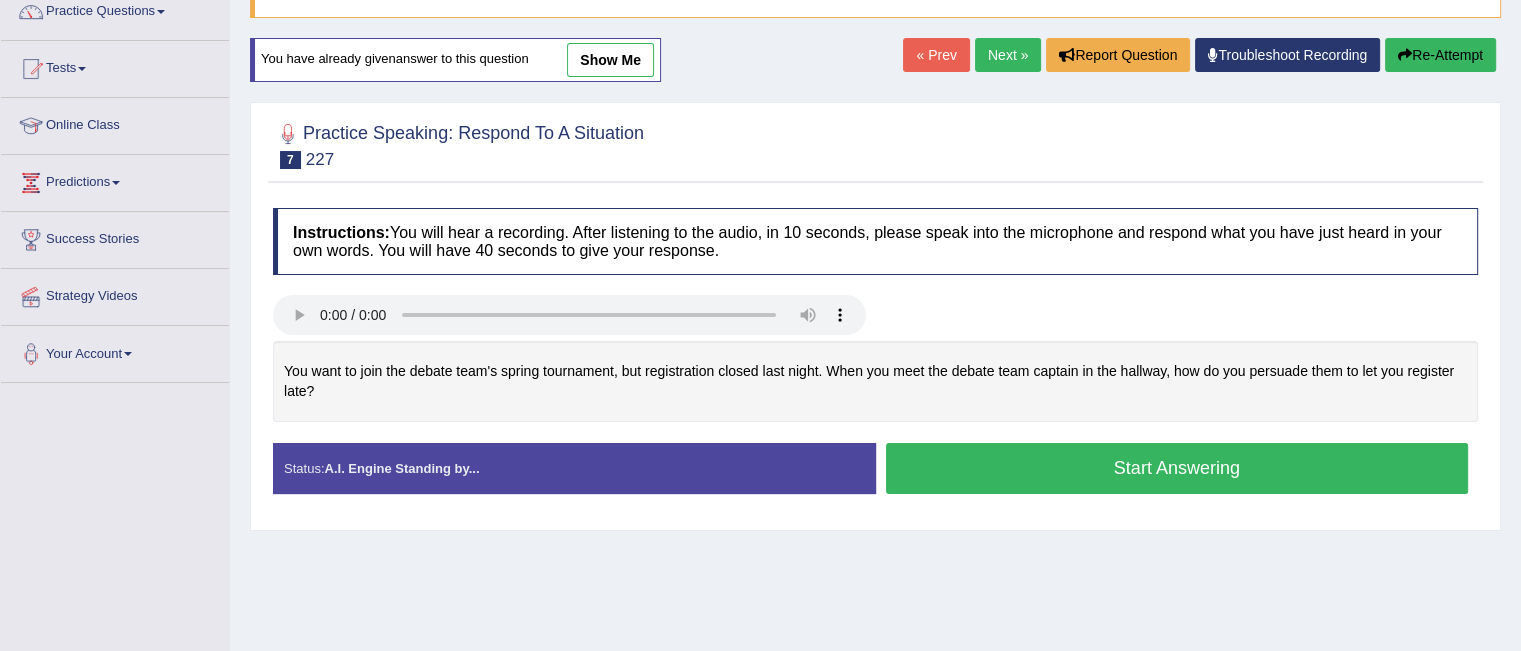 click on "Start Answering" at bounding box center [1177, 468] 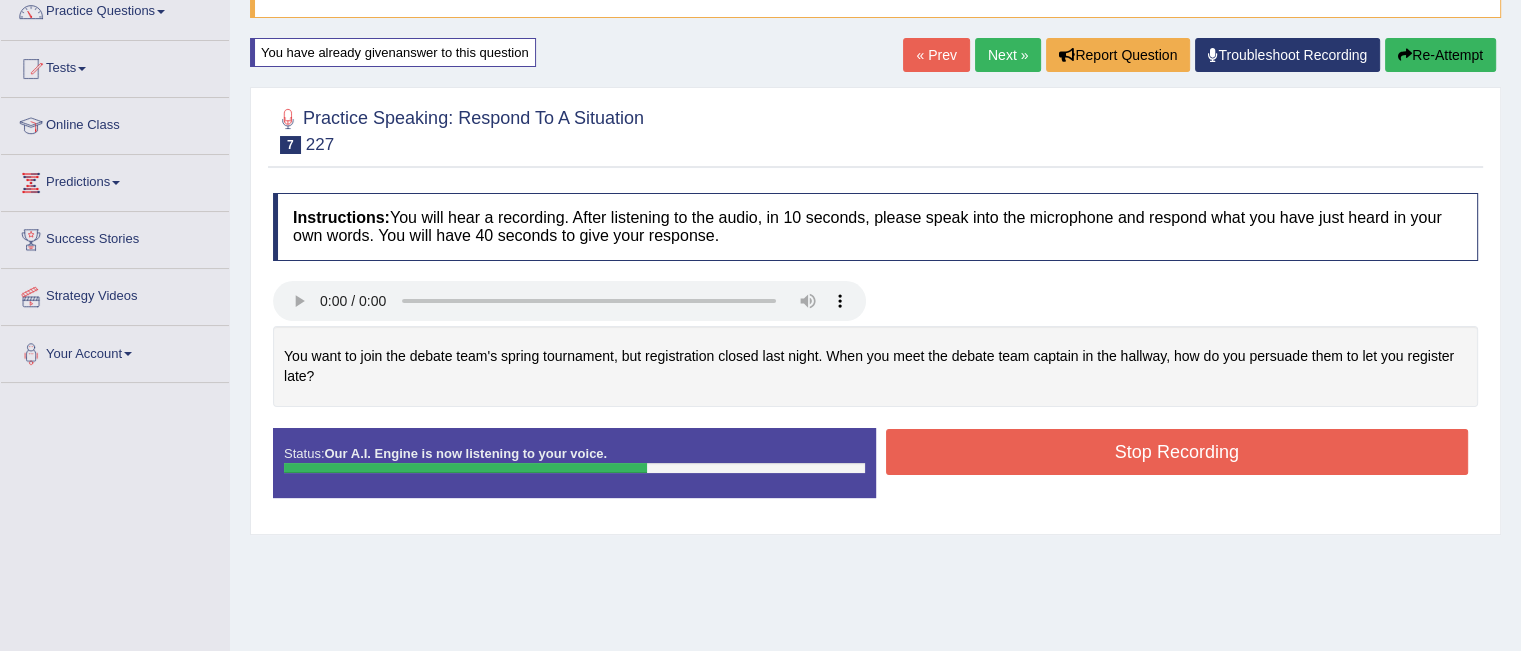 click on "Stop Recording" at bounding box center (1177, 452) 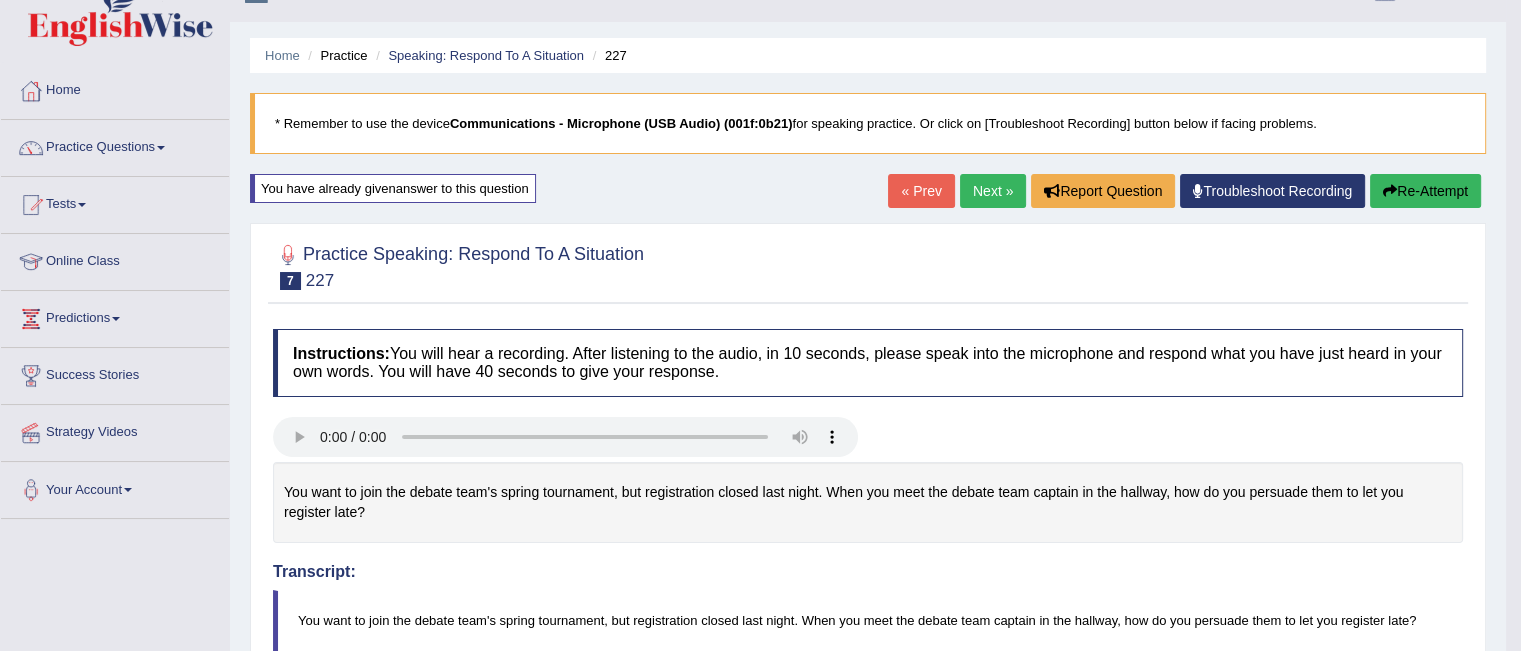 scroll, scrollTop: 0, scrollLeft: 0, axis: both 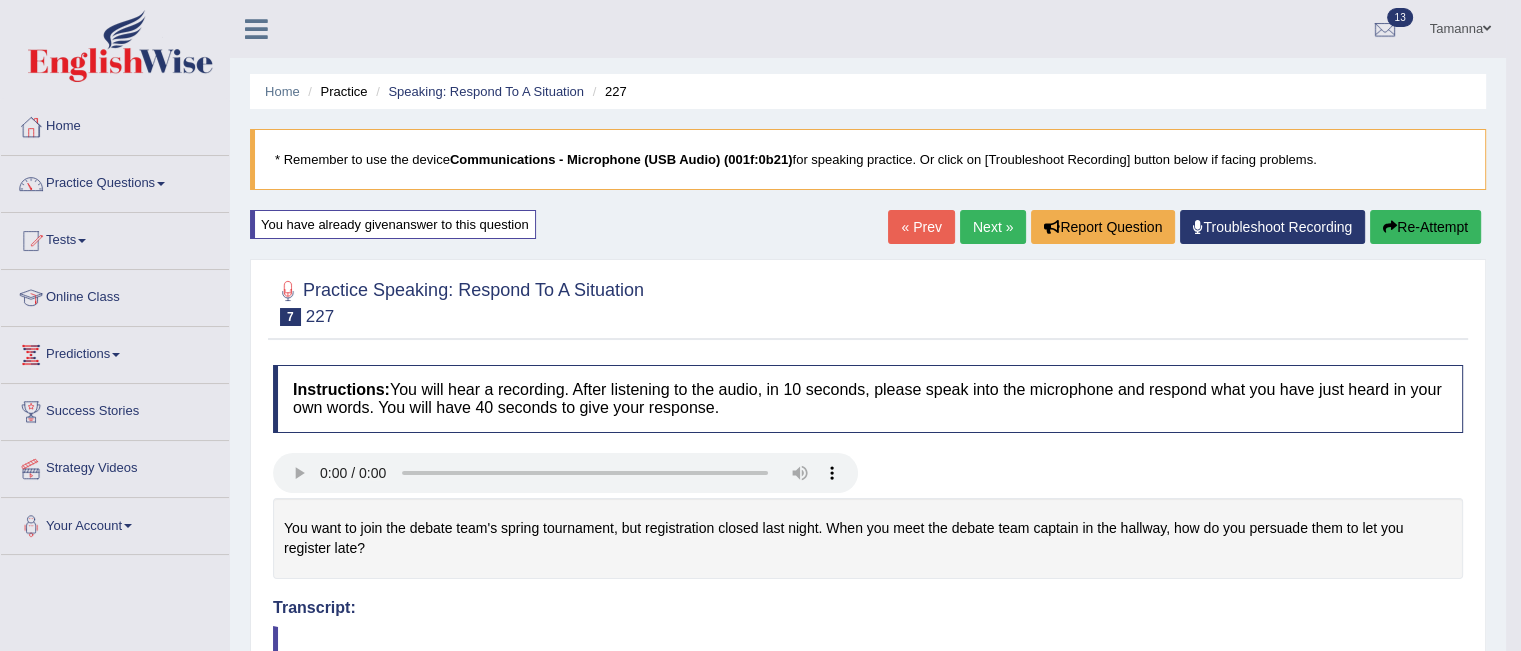 click on "Next »" at bounding box center [993, 227] 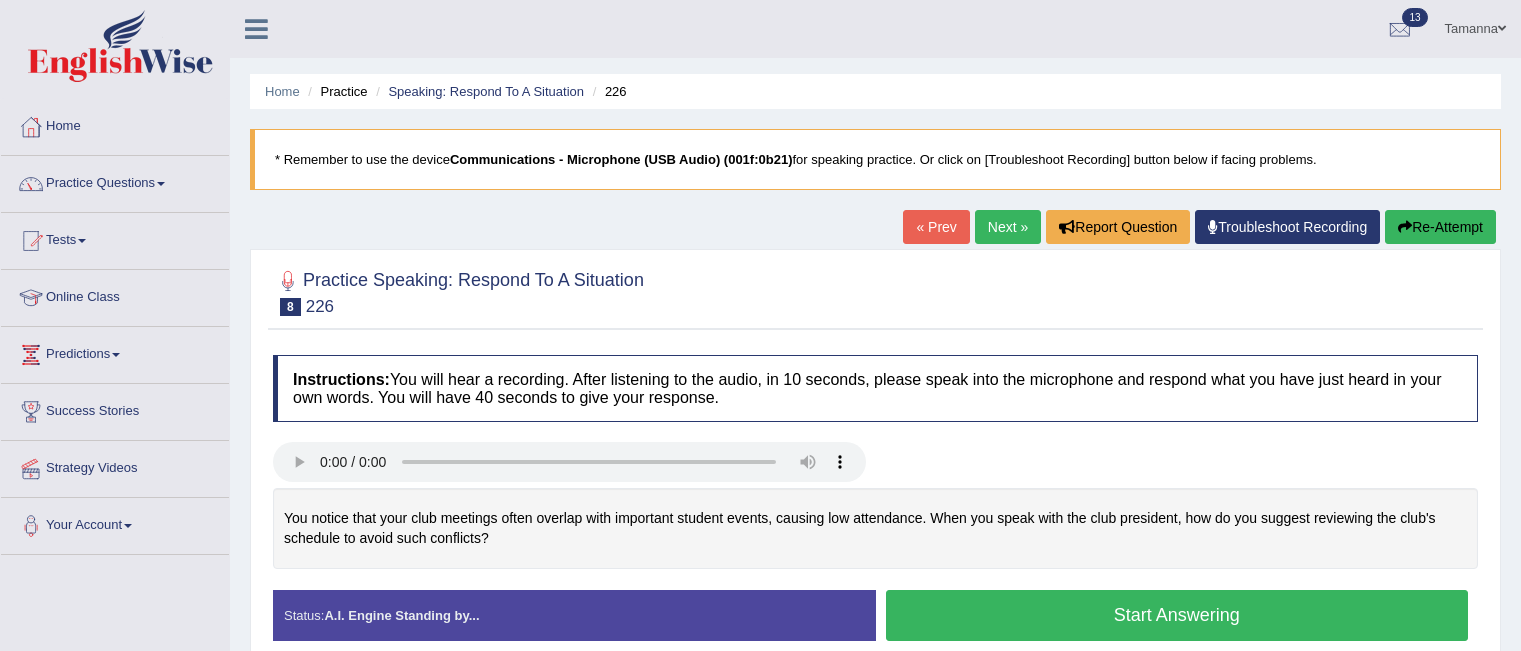 scroll, scrollTop: 0, scrollLeft: 0, axis: both 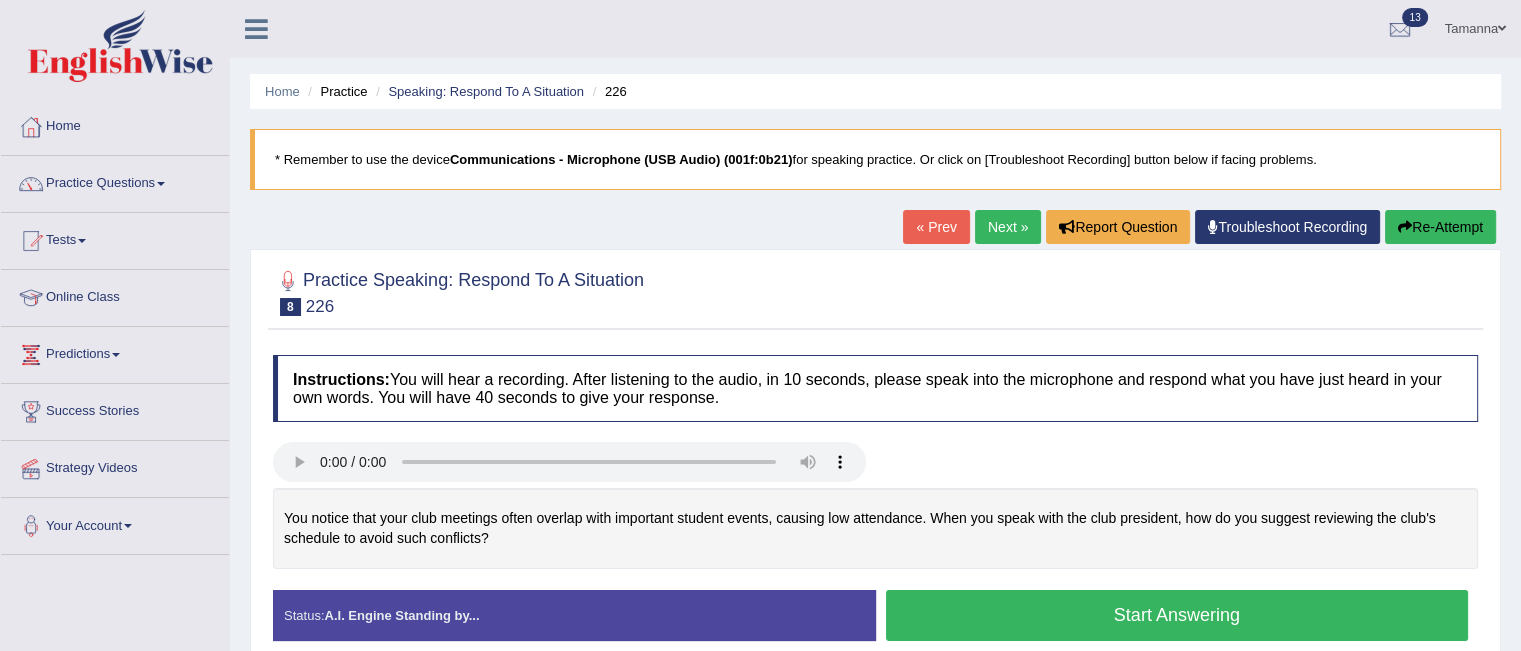 click on "Start Answering" at bounding box center (1177, 615) 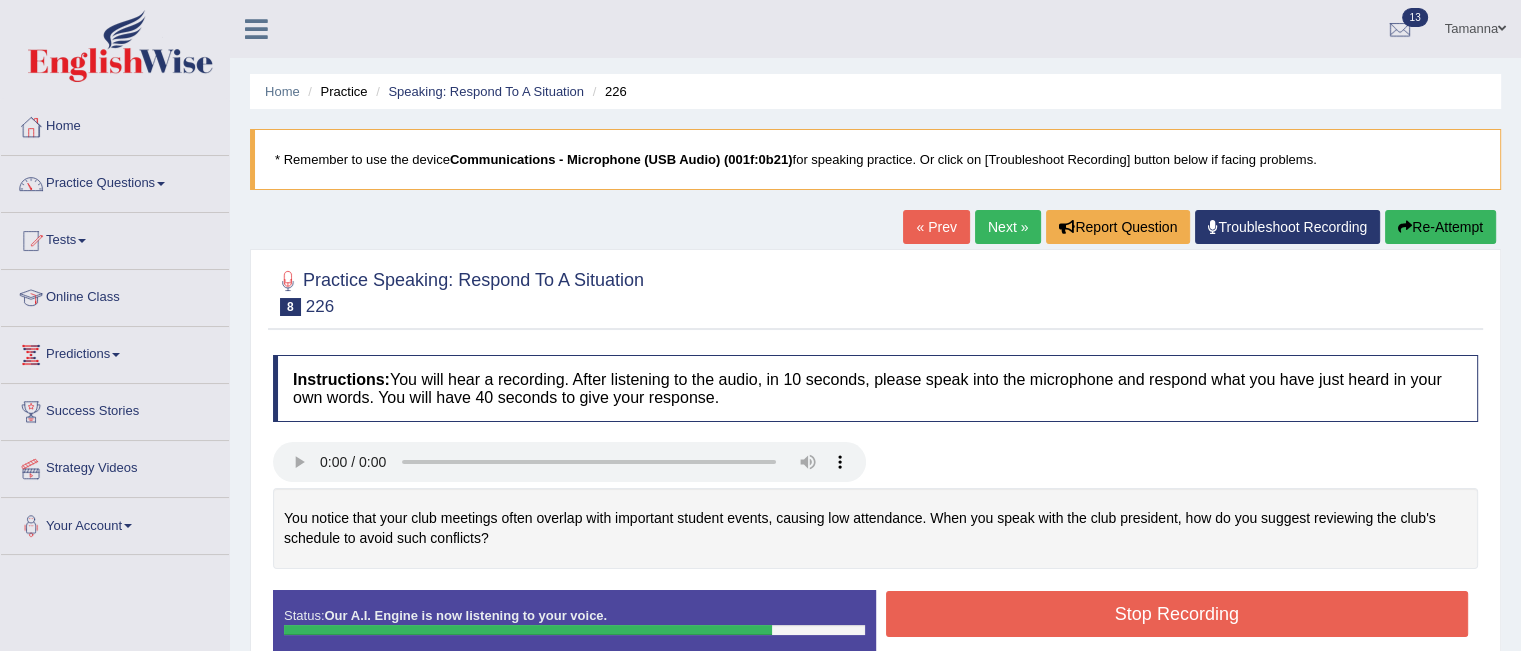click on "Stop Recording" at bounding box center [1177, 614] 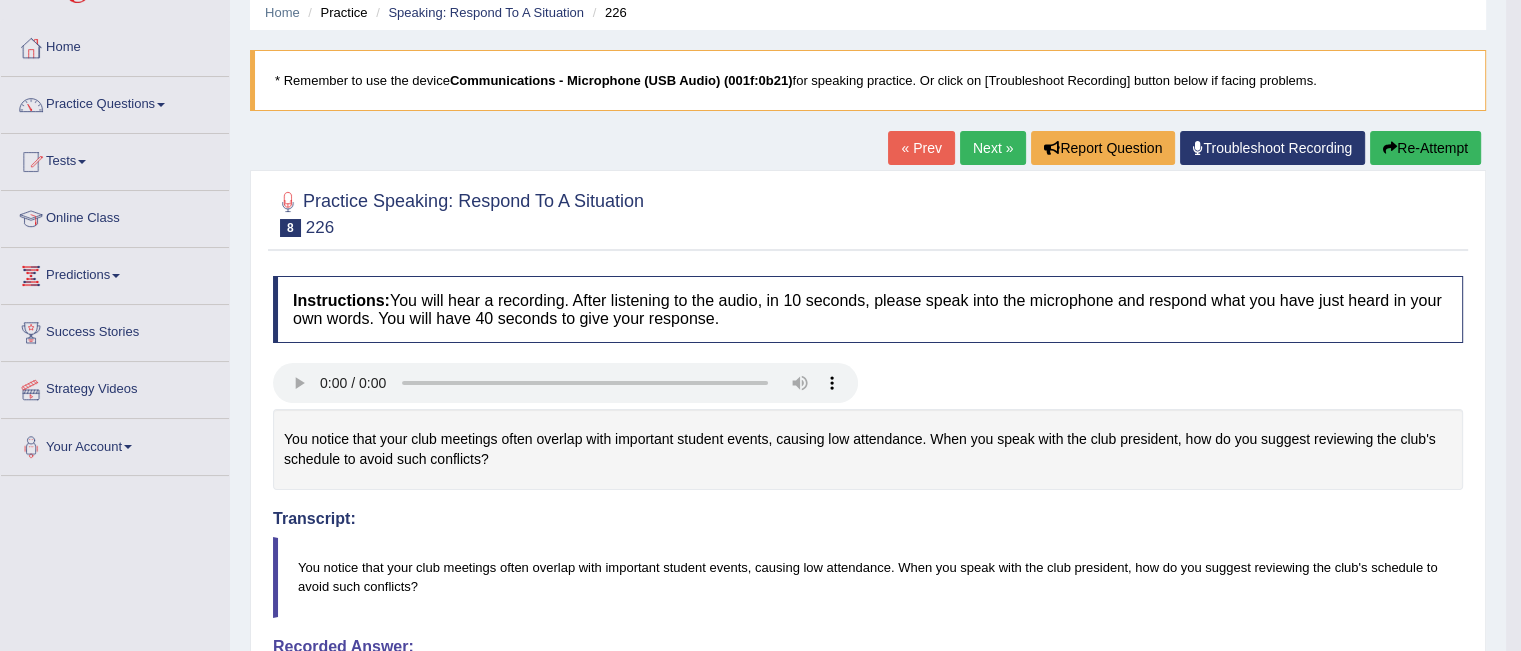 scroll, scrollTop: 0, scrollLeft: 0, axis: both 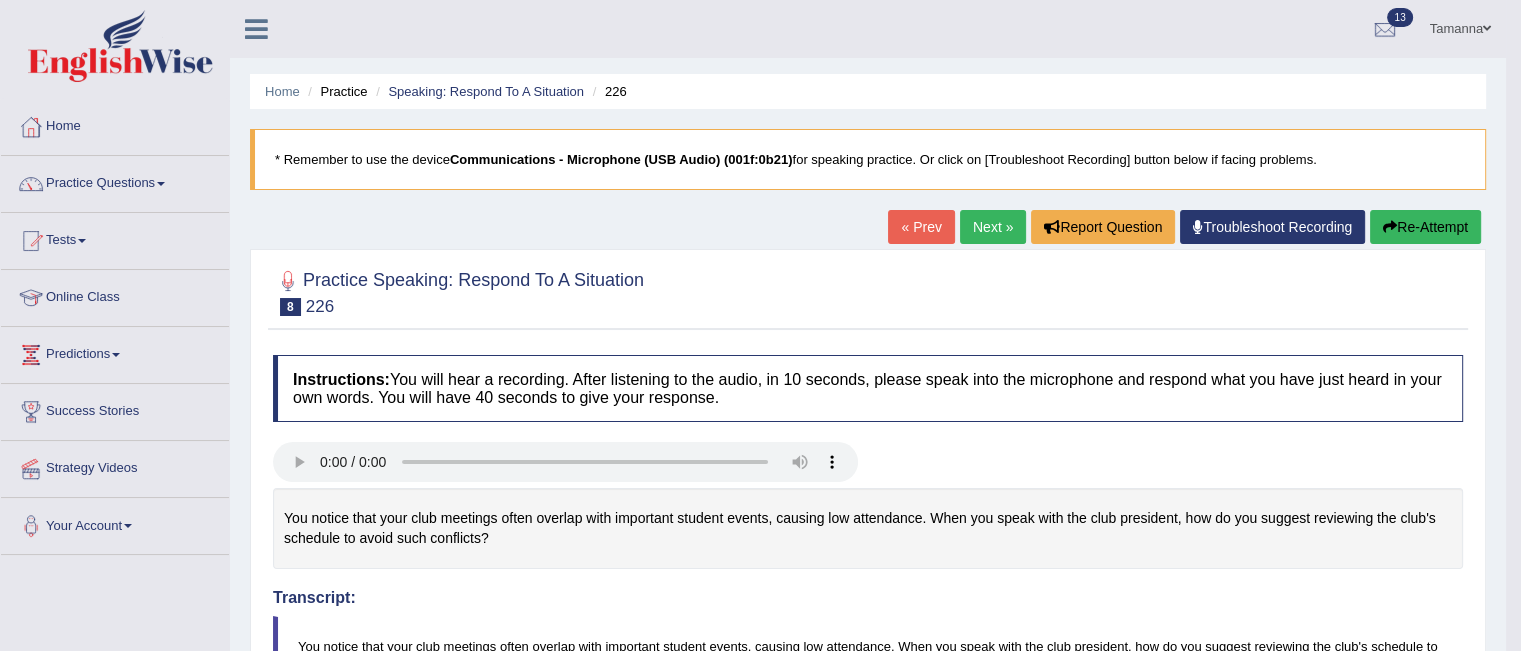 click on "Next »" at bounding box center (993, 227) 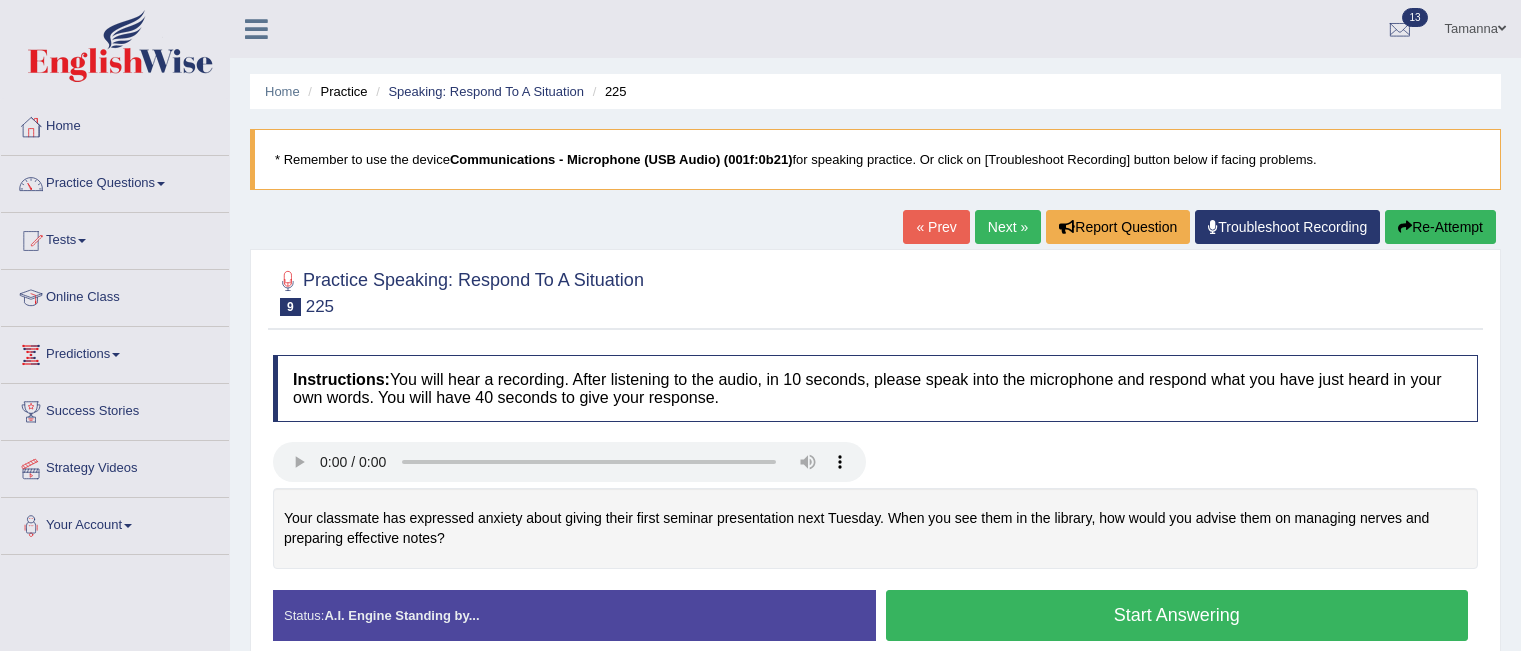scroll, scrollTop: 0, scrollLeft: 0, axis: both 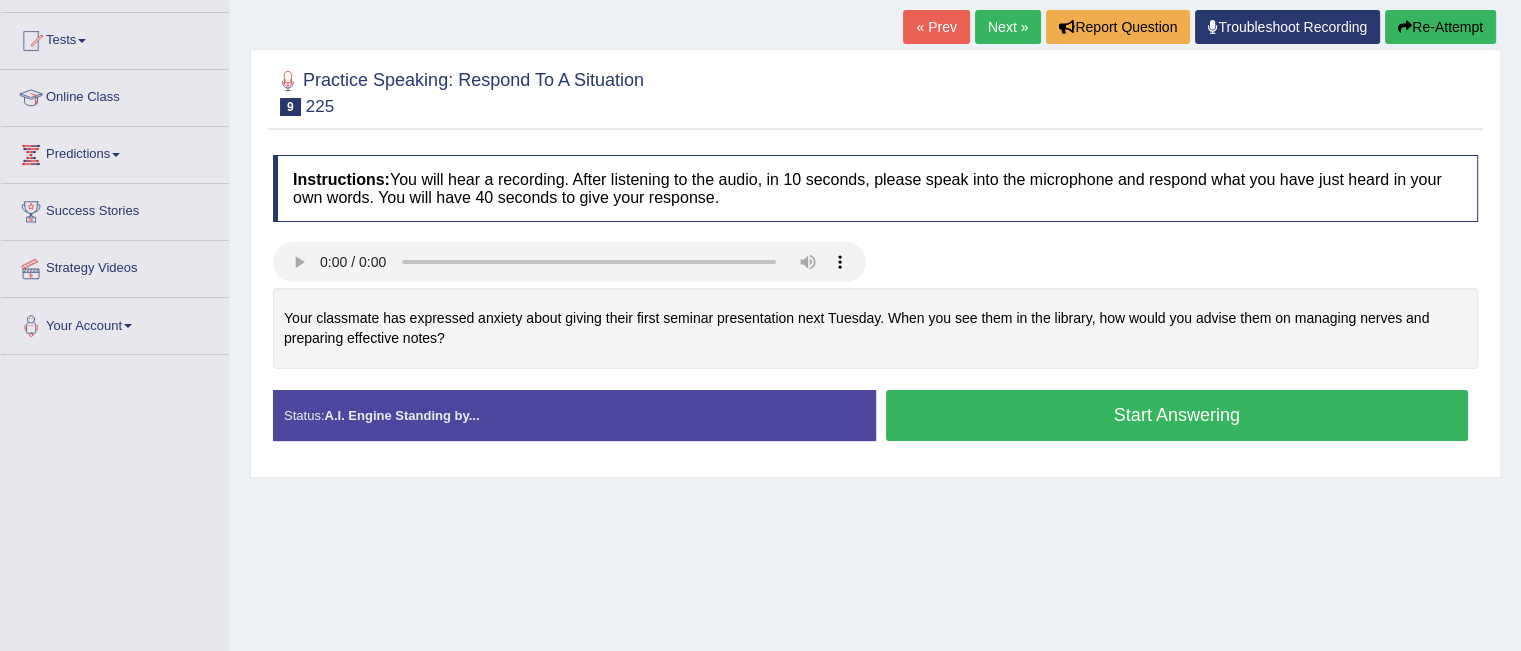 click on "Start Answering" at bounding box center (1177, 415) 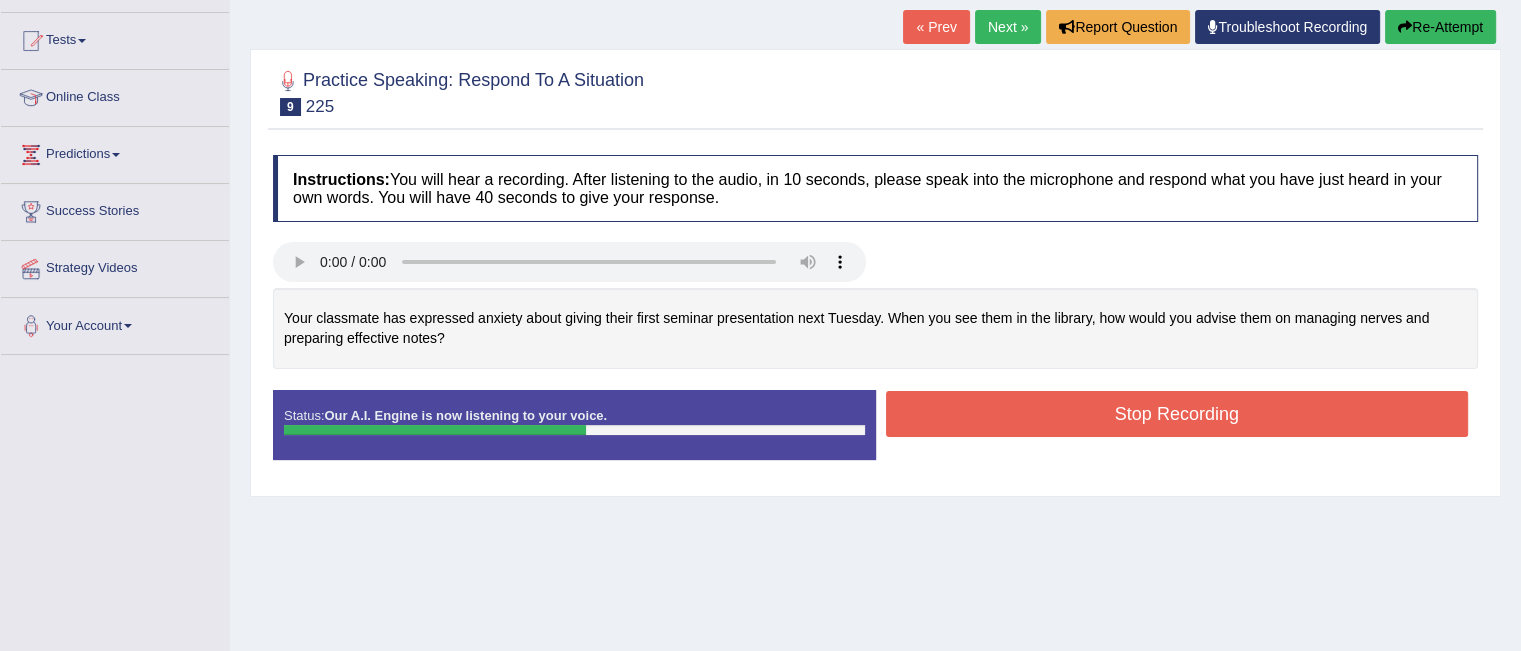 click on "Next »" at bounding box center [1008, 27] 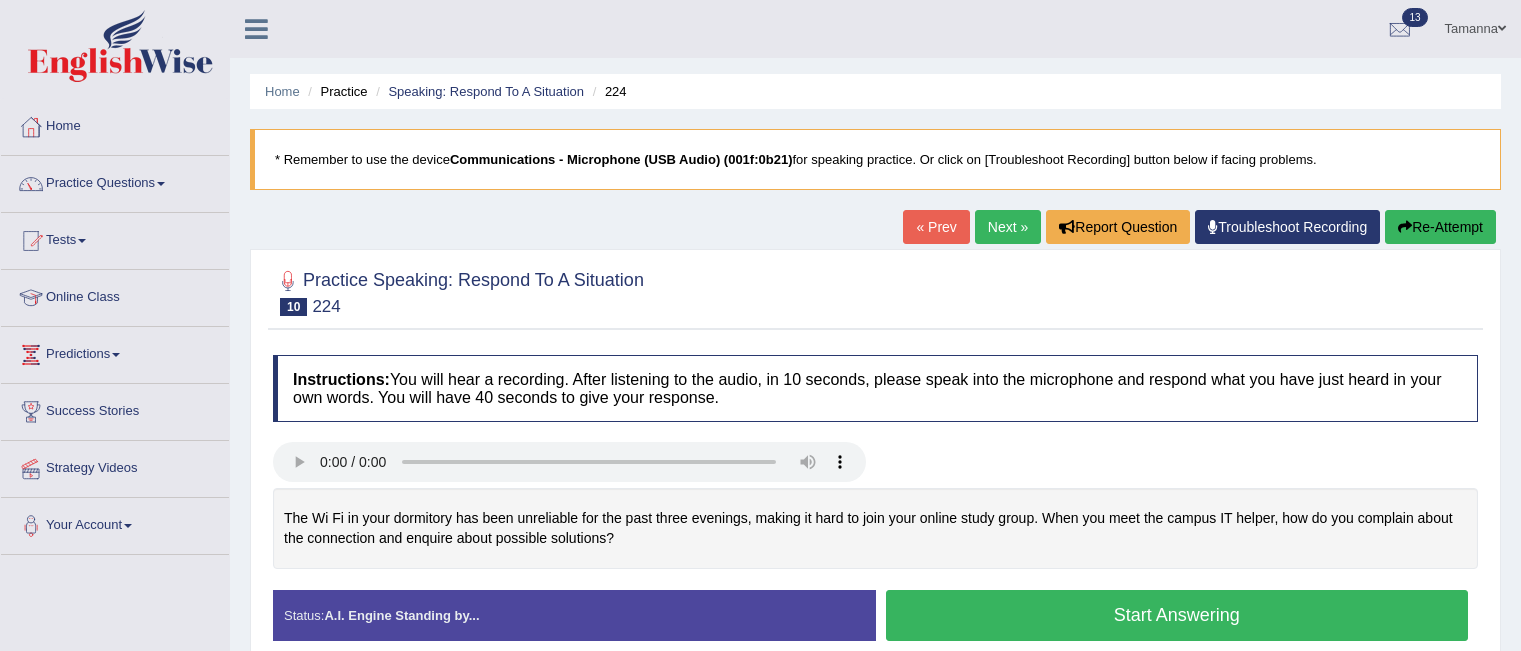 scroll, scrollTop: 0, scrollLeft: 0, axis: both 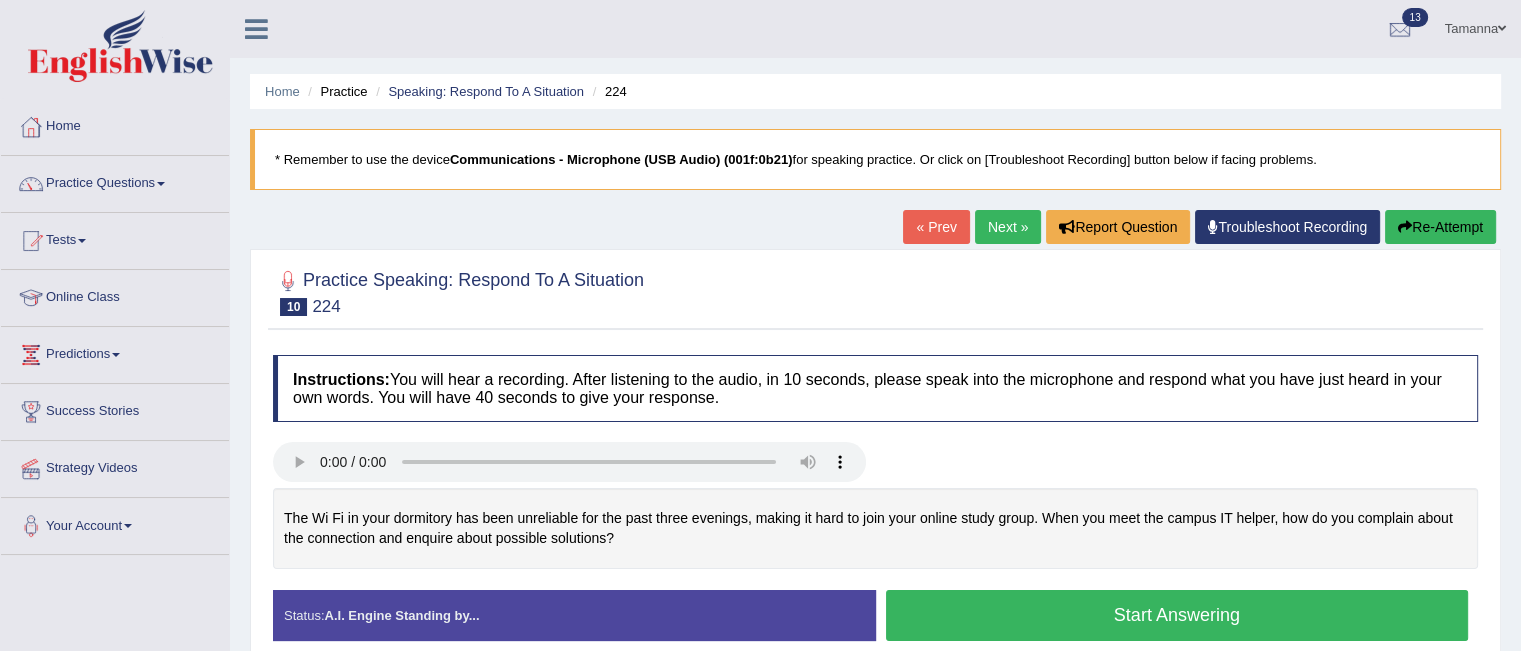click on "« Prev" at bounding box center [936, 227] 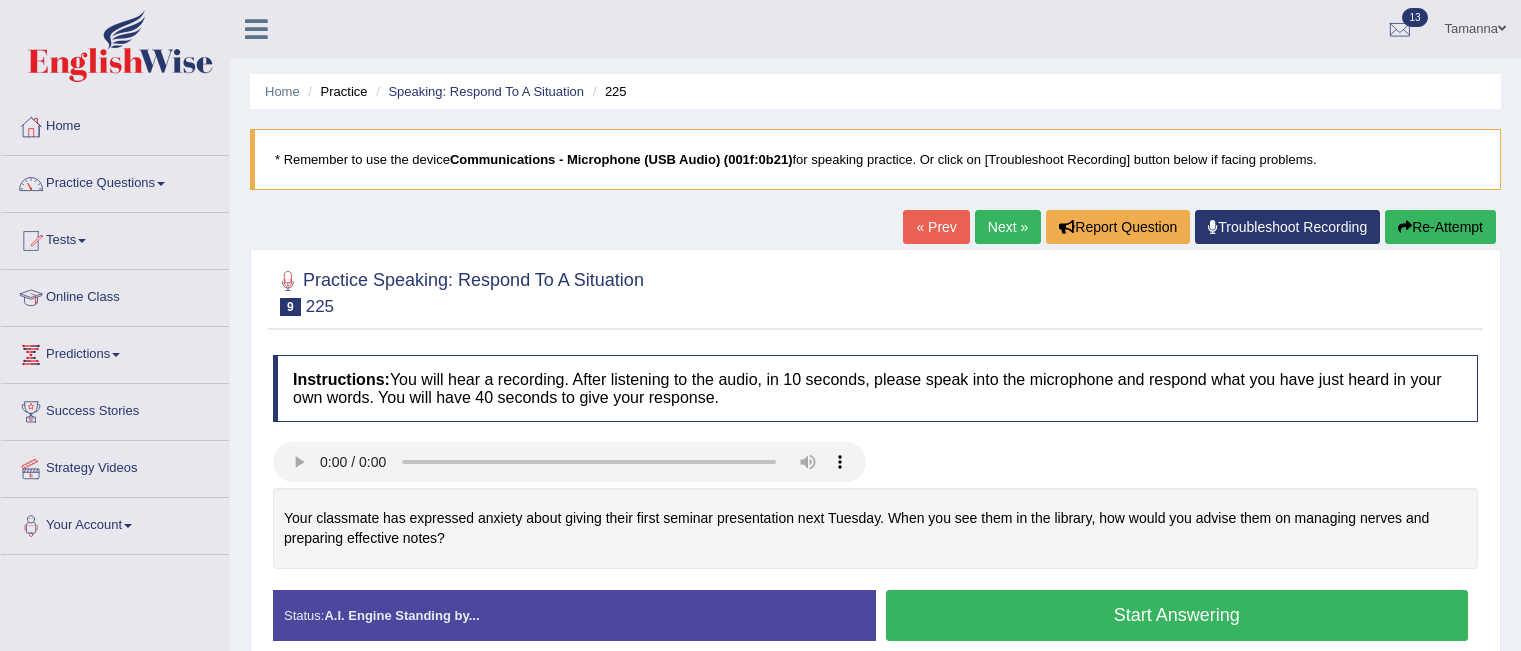 scroll, scrollTop: 0, scrollLeft: 0, axis: both 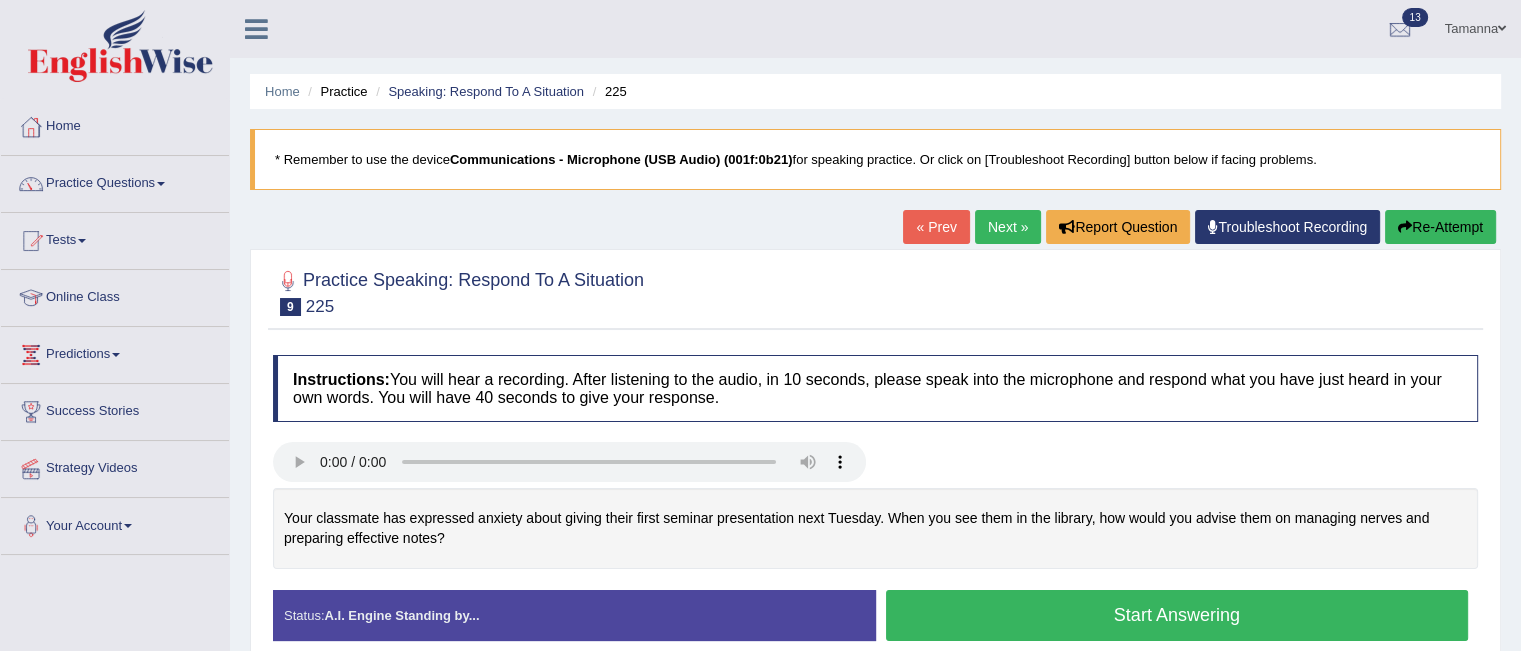 click on "Next »" at bounding box center (1008, 227) 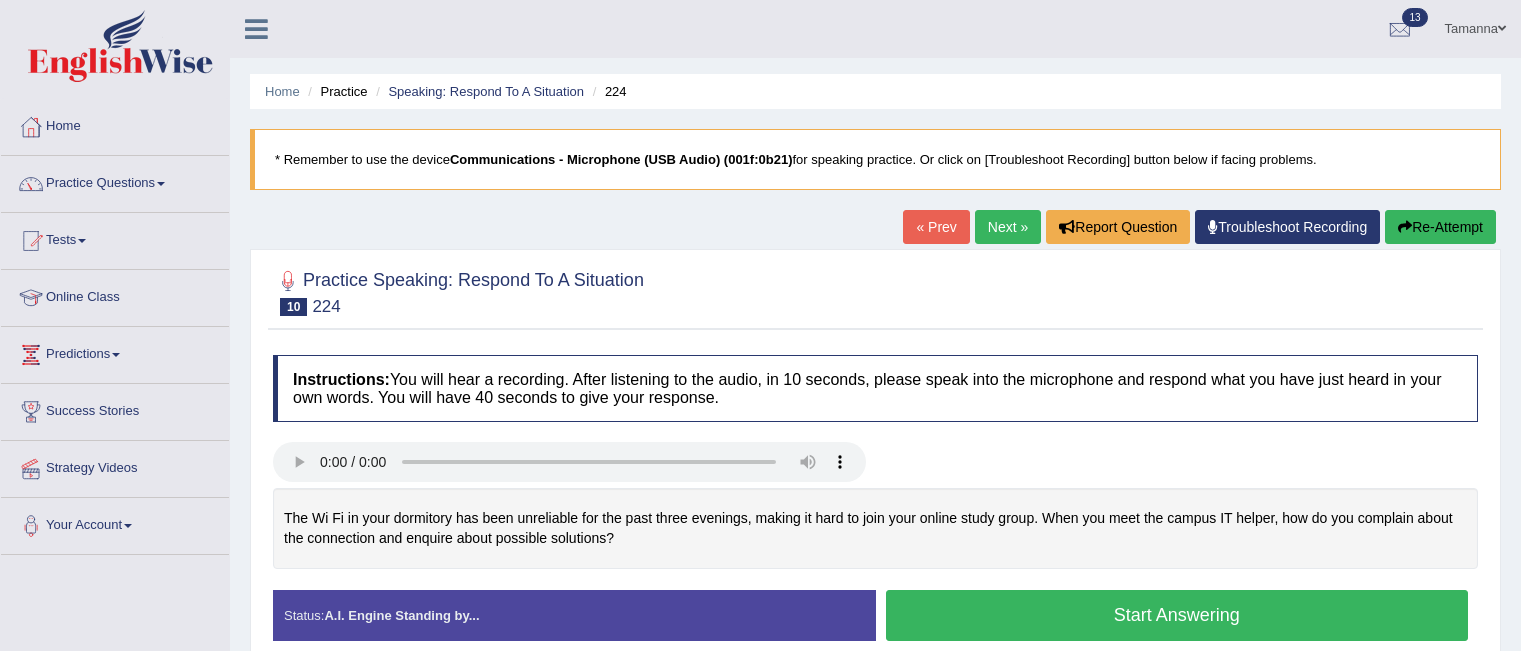 scroll, scrollTop: 0, scrollLeft: 0, axis: both 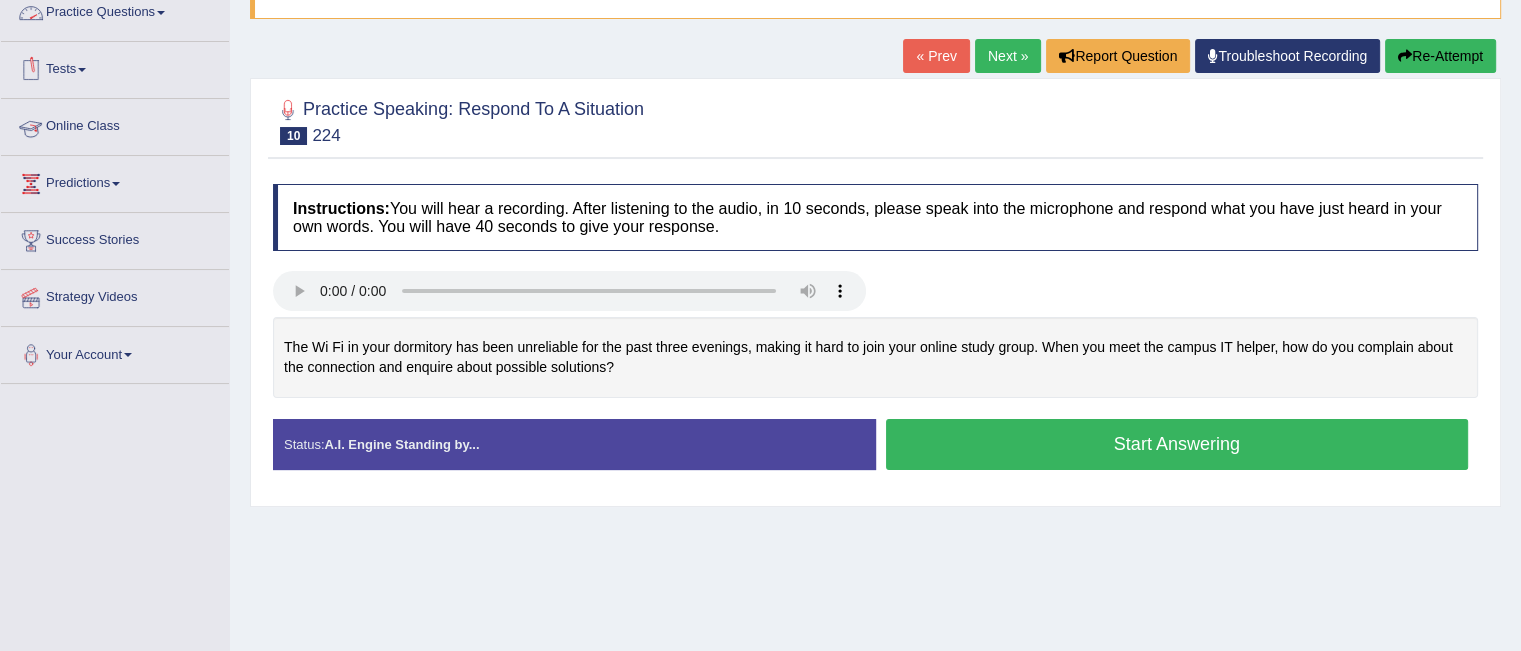 click on "Online Class" at bounding box center (115, 124) 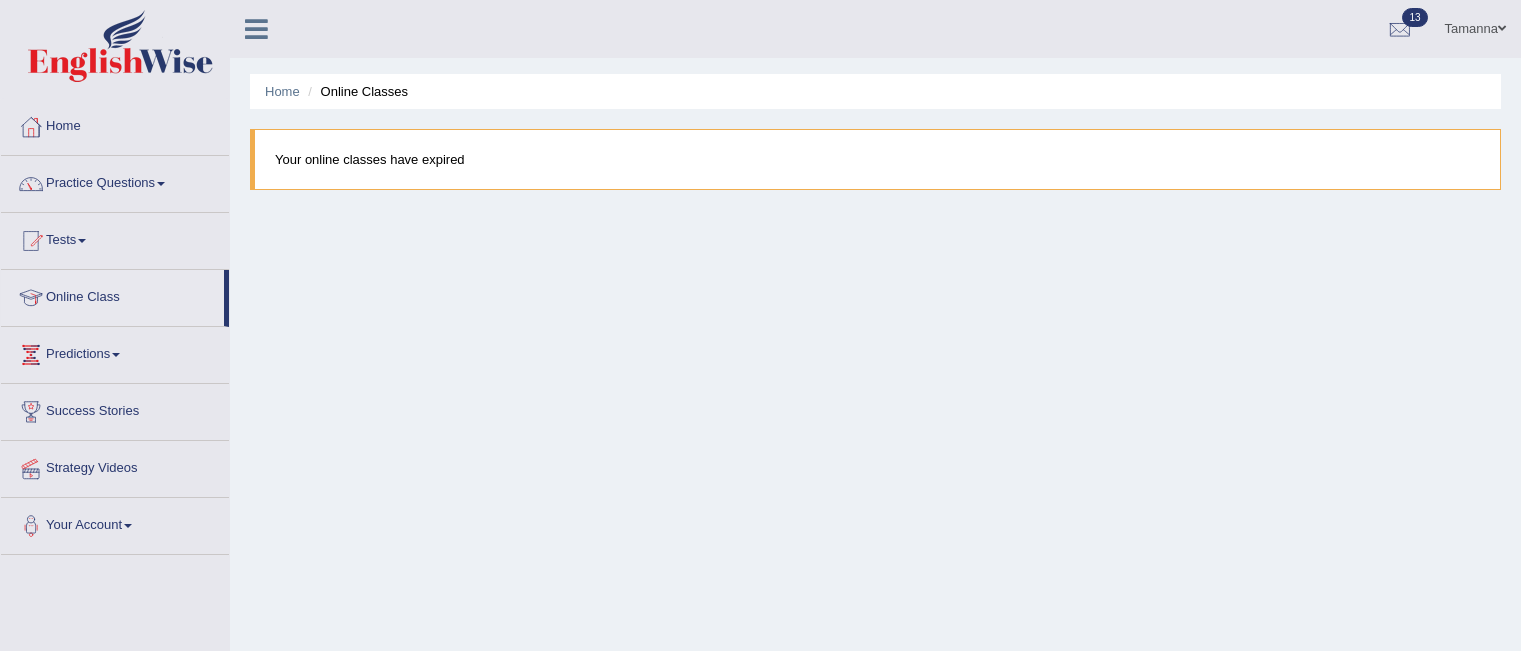 scroll, scrollTop: 0, scrollLeft: 0, axis: both 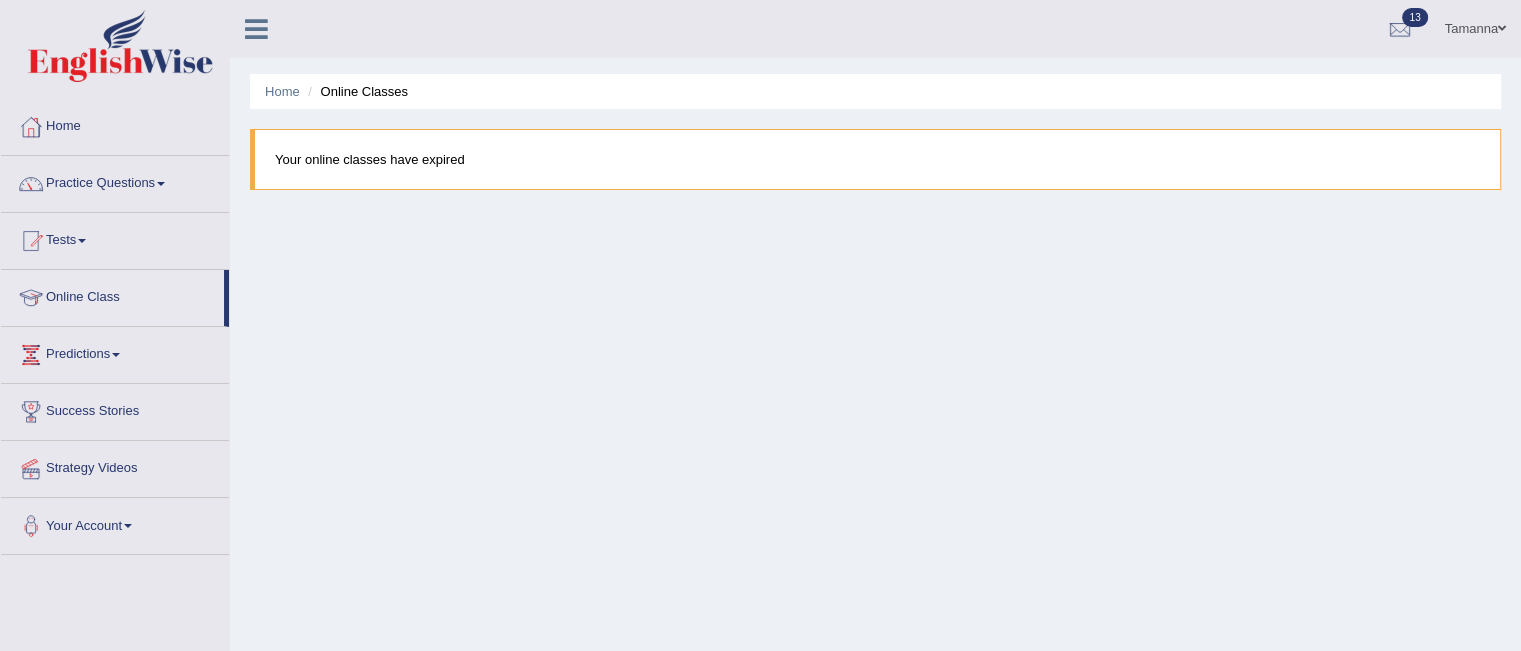 click on "Online Classes" at bounding box center [355, 91] 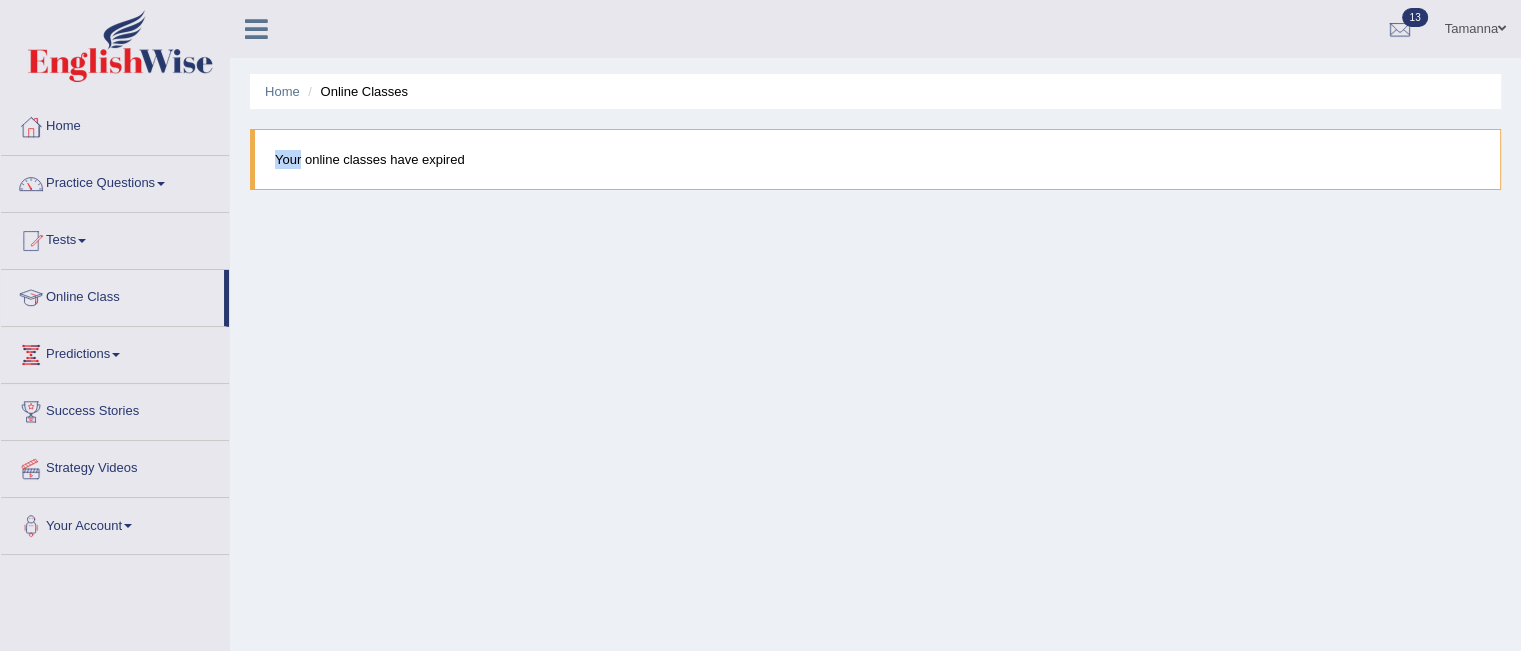 click on "Your online classes have expired" at bounding box center [875, 159] 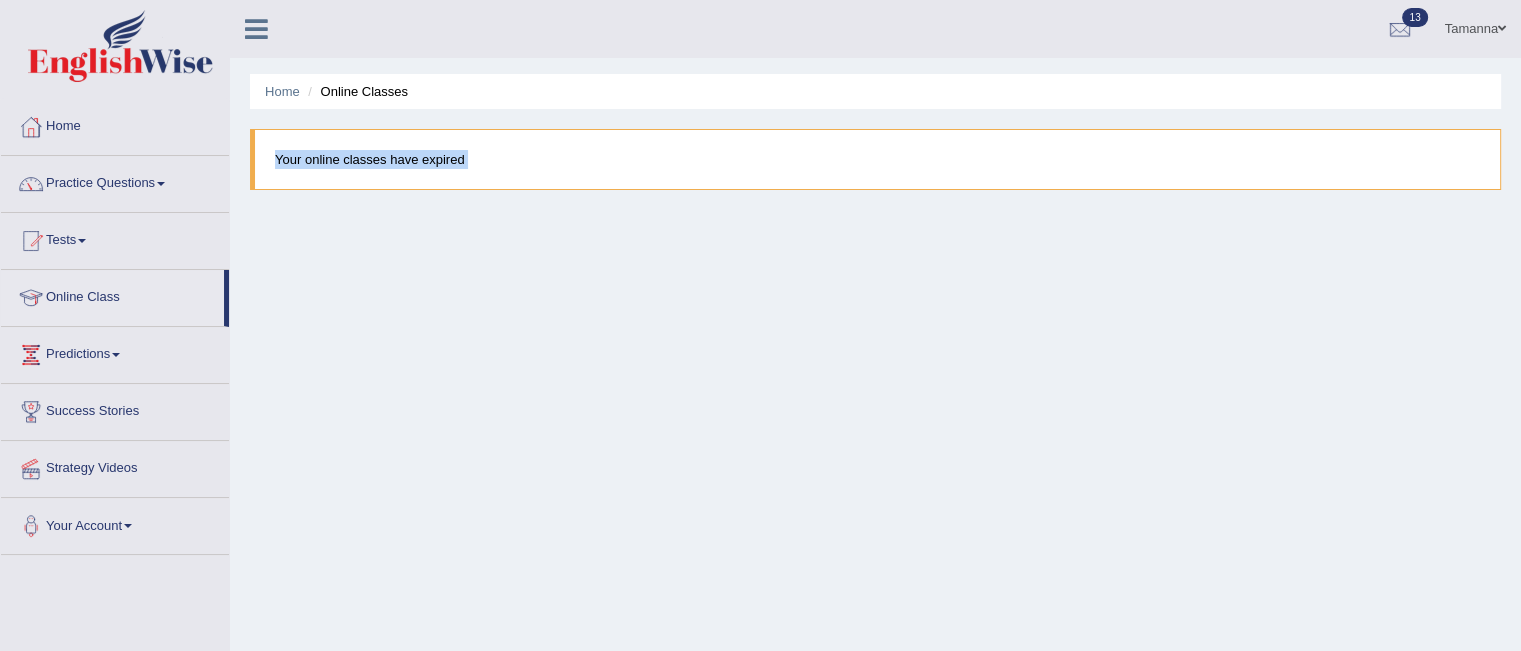 click on "Your online classes have expired" at bounding box center [875, 159] 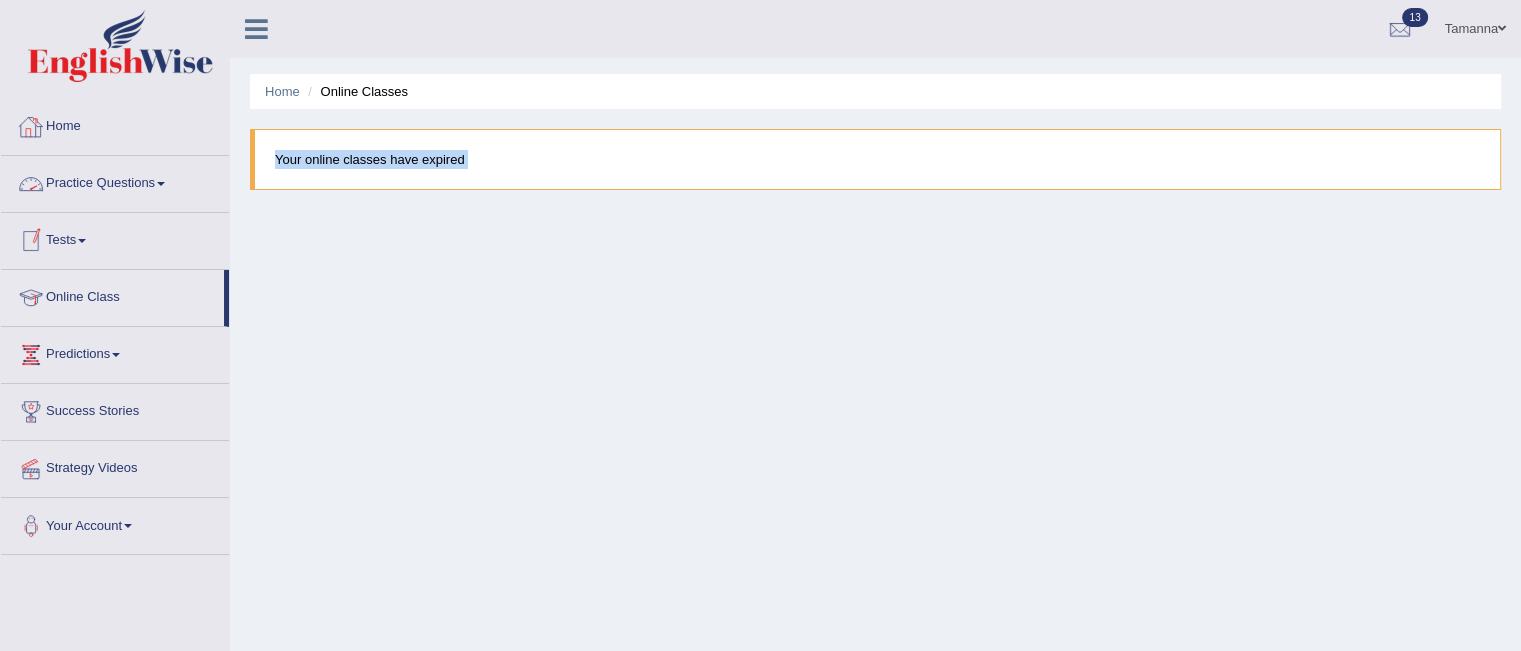 click on "Home" at bounding box center (115, 124) 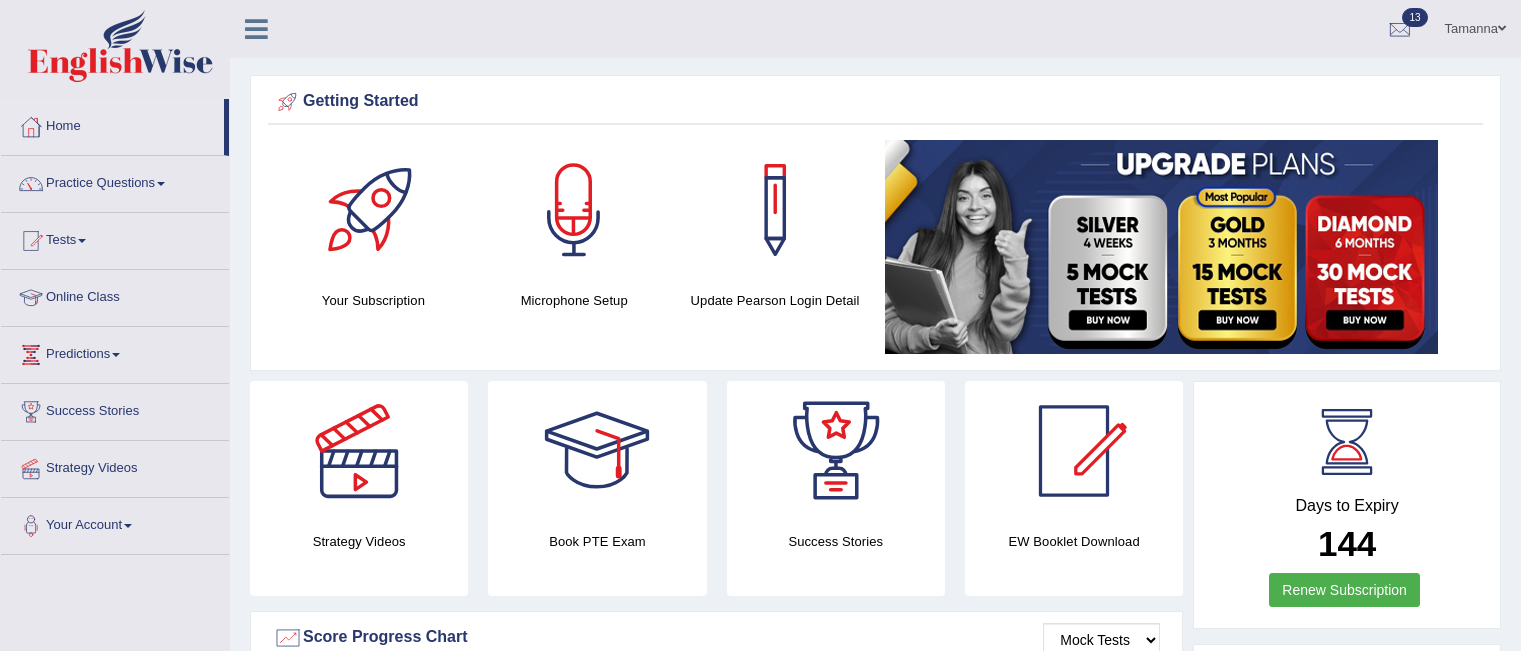 scroll, scrollTop: 0, scrollLeft: 0, axis: both 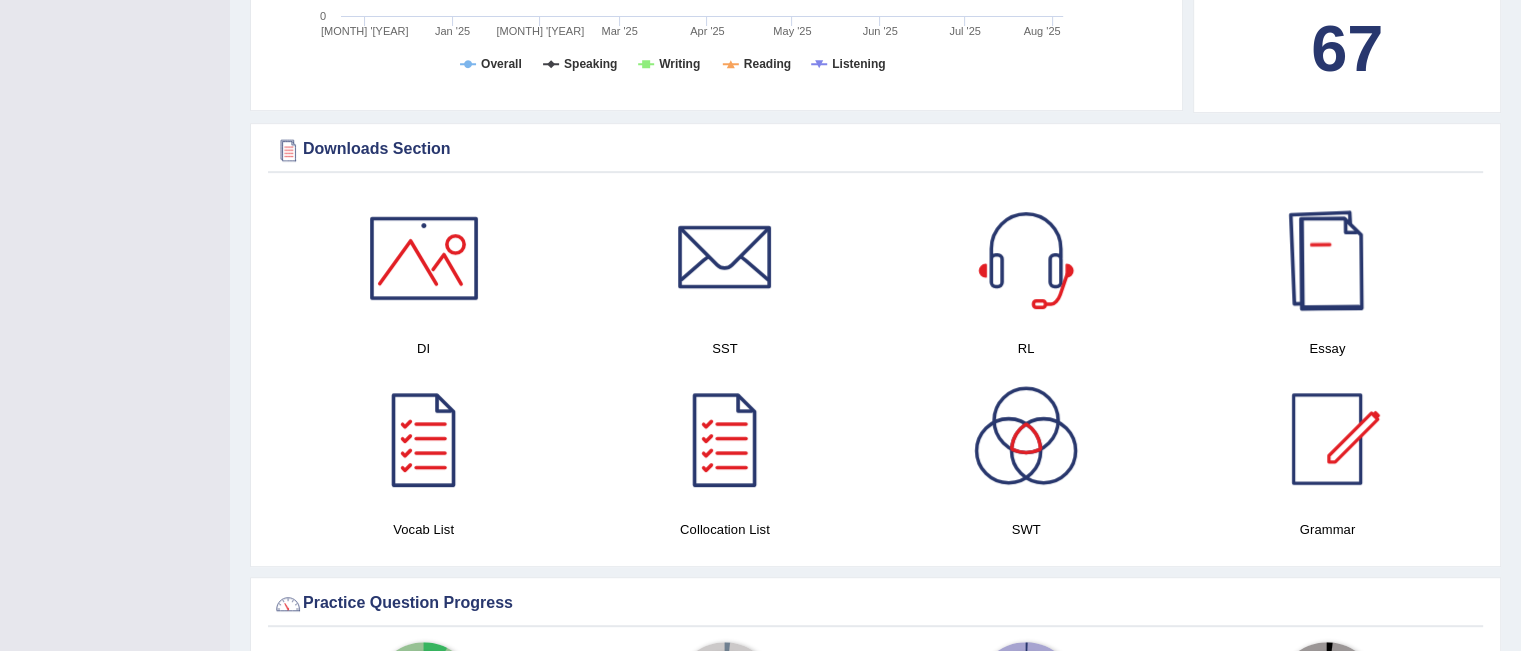 click at bounding box center [1327, 258] 